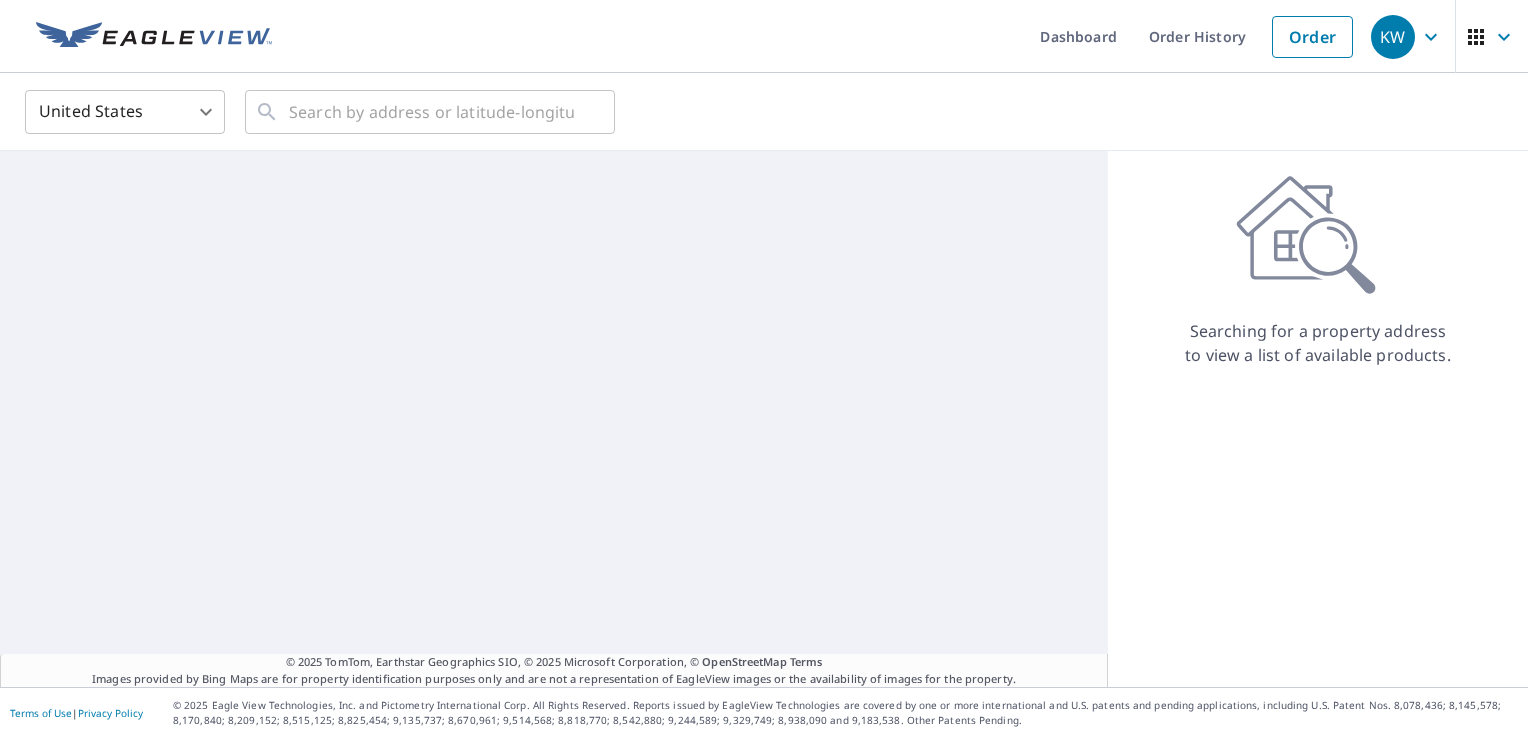 scroll, scrollTop: 0, scrollLeft: 0, axis: both 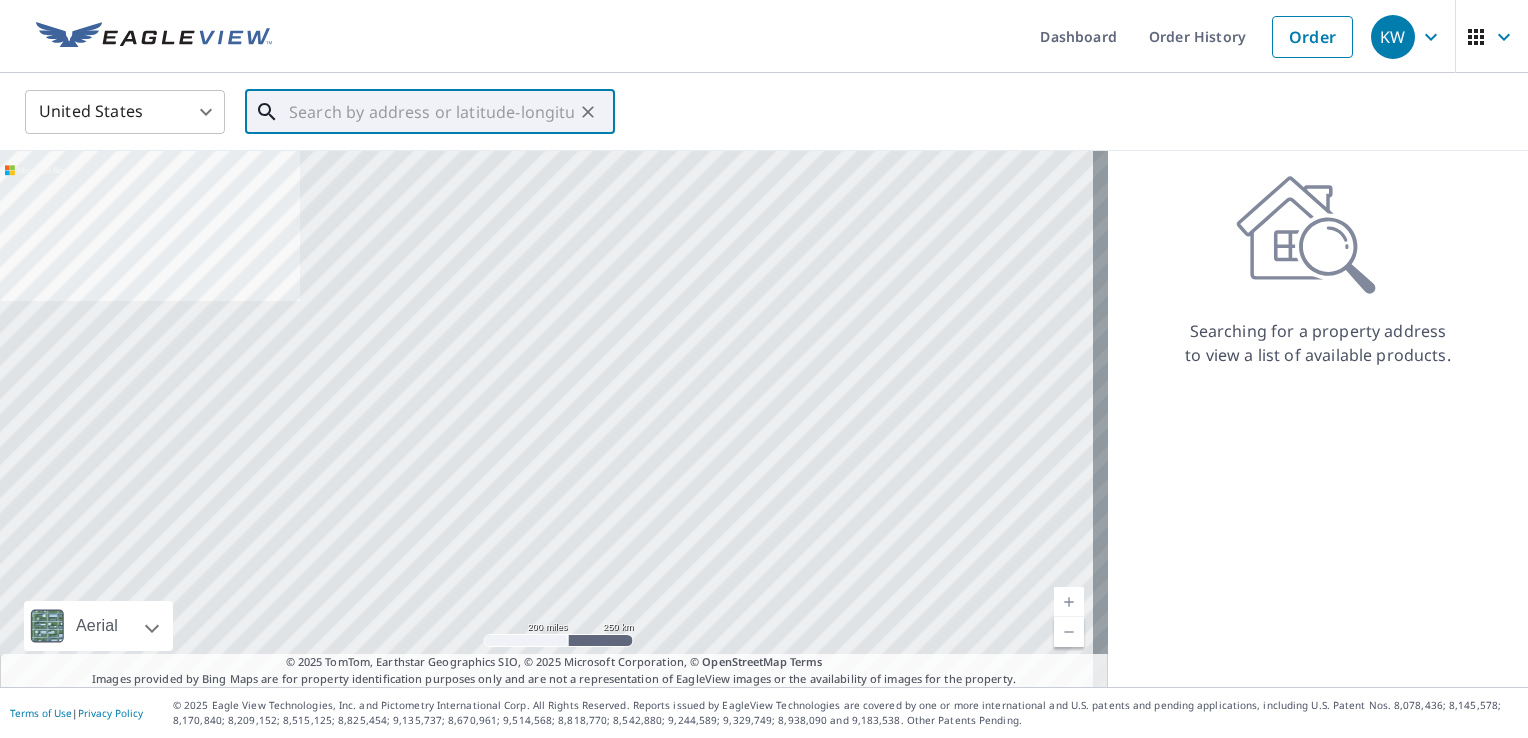click at bounding box center [431, 112] 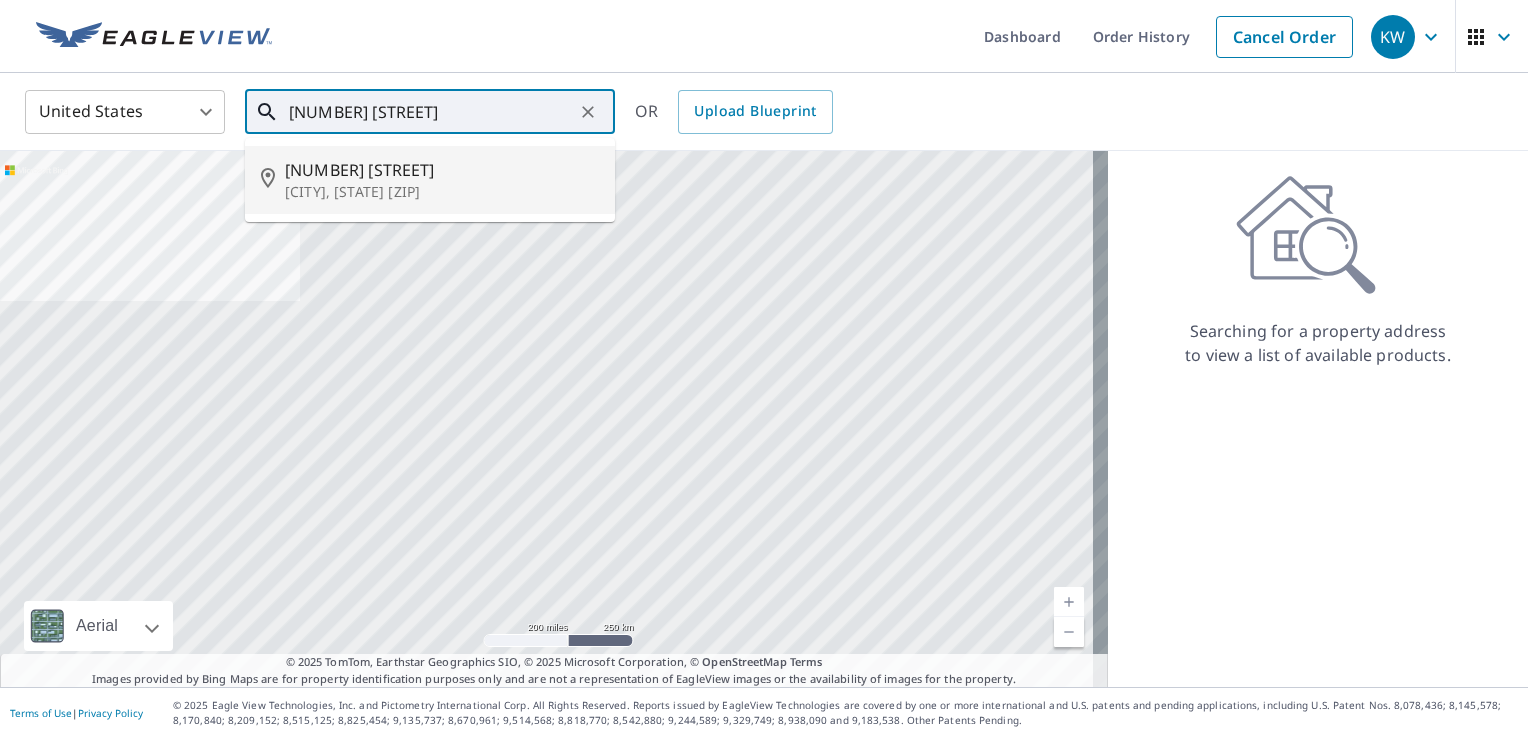 click on "[CITY], [STATE] [ZIP]" at bounding box center (442, 192) 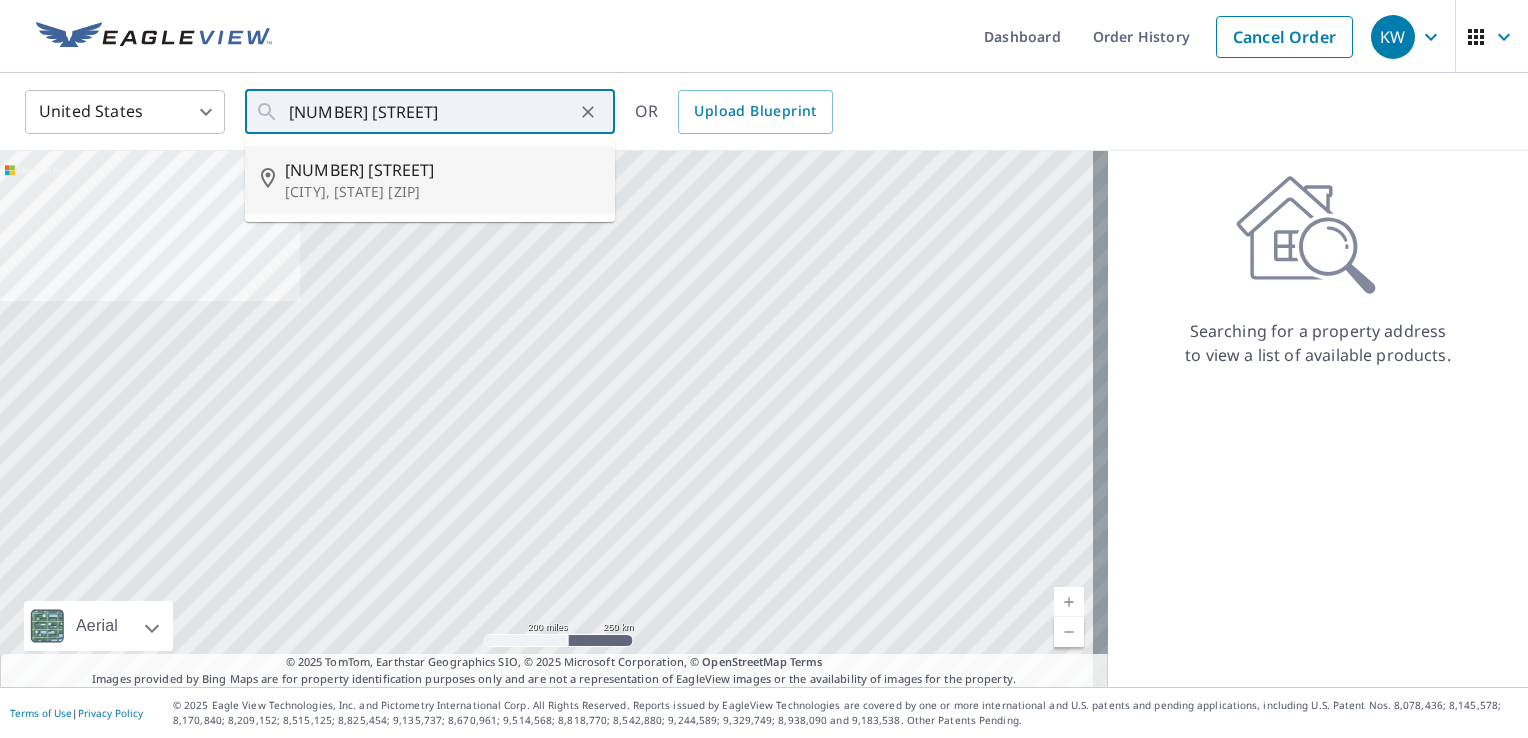 type on "[NUMBER] [STREET] [CITY], [STATE] [ZIP]" 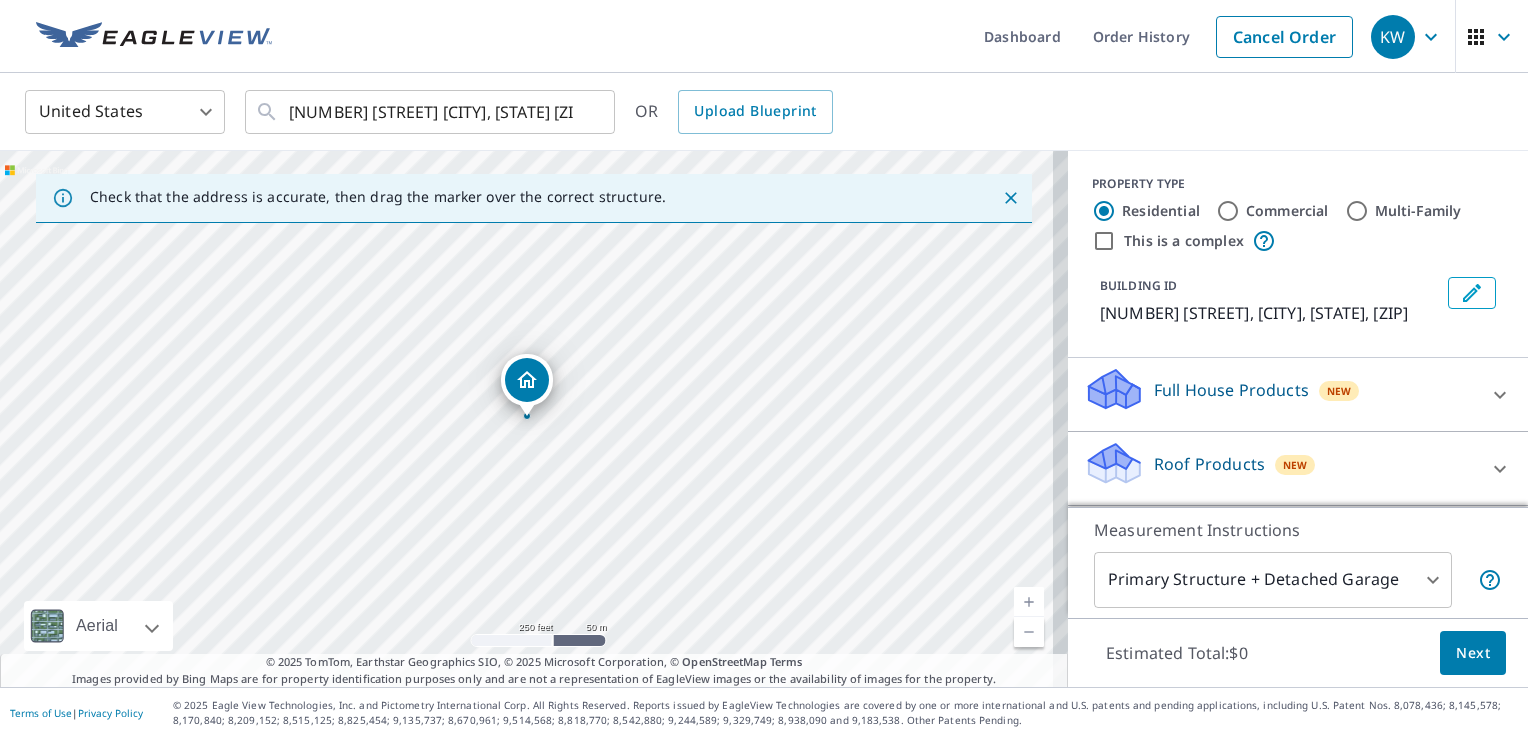 click on "Roof Products" at bounding box center (1209, 464) 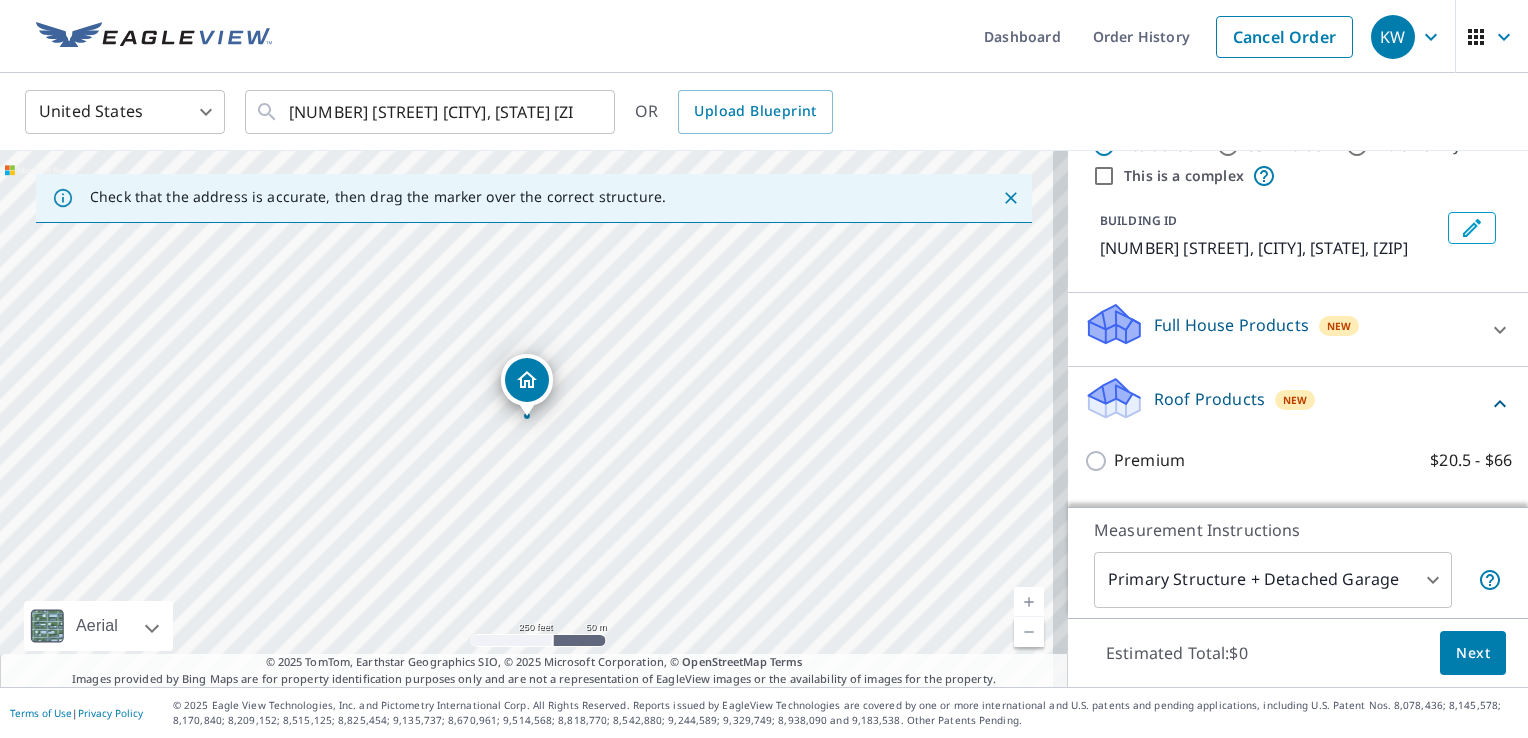 scroll, scrollTop: 100, scrollLeft: 0, axis: vertical 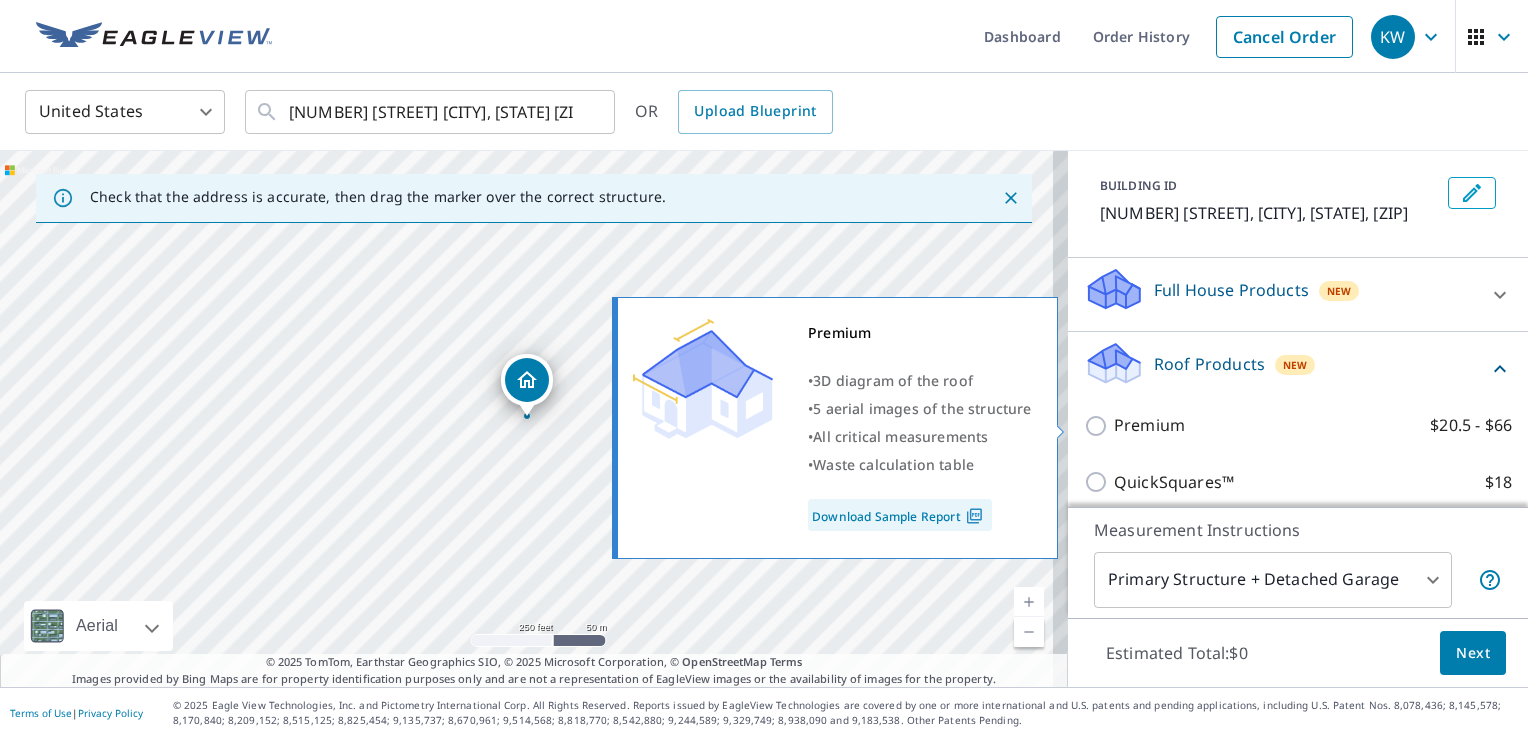 click on "Premium $20.5 - $66" at bounding box center (1099, 426) 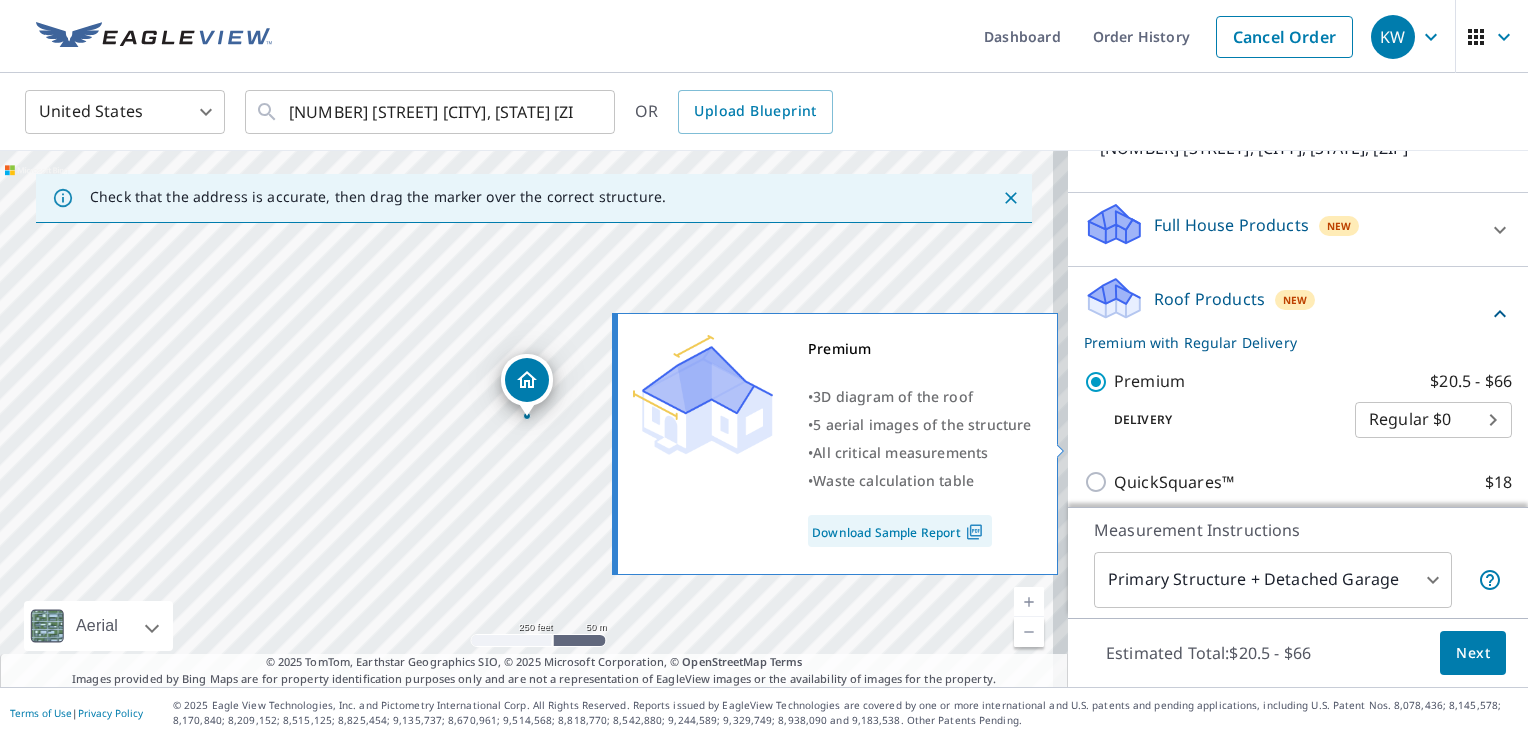 scroll, scrollTop: 200, scrollLeft: 0, axis: vertical 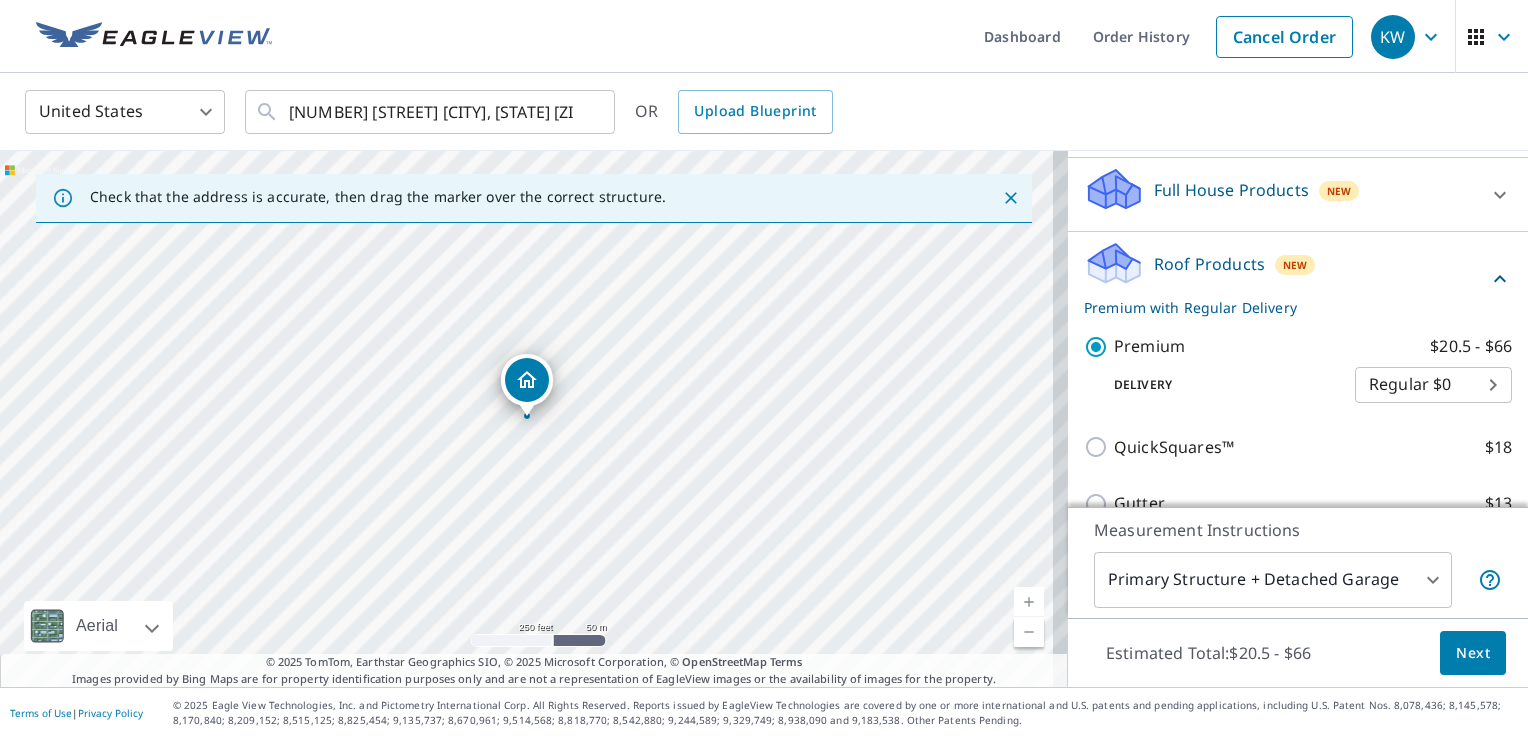 click on "[EMAIL] [EMAIL]
Dashboard Order History Cancel Order KW [COUNTRY] [COUNTRY_CODE] ​ [NUMBER] [STREET] [CITY], [STATE] [ZIP] ​ OR Upload Blueprint Check that the address is accurate, then drag the marker over the correct structure. [NUMBER] [STREET] [CITY], [STATE] [ZIP] Aerial Road A standard road map Aerial A detailed look from above Labels Labels 250 feet 50 m © 2025 TomTom, © Vexcel Imaging, © 2025 Microsoft Corporation,  © OpenStreetMap Terms © 2025 TomTom, Earthstar Geographics SIO, © 2025 Microsoft Corporation, ©   OpenStreetMap   Terms Images provided by Bing Maps are for property identification purposes only and are not a representation of EagleView images or the availability of images for the property. PROPERTY TYPE Residential Commercial Multi-Family This is a complex BUILDING ID [NUMBER] [STREET], [CITY], [STATE], [ZIP] Full House Products New Full House™ $90.3 Roof Products New Premium with Regular Delivery Premium $20.5 - $66 Delivery Regular $0 8 ​ QuickSquares™ $18 Gutter $13 Bid Perfect™ $18 New $60 $75 1" at bounding box center [764, 369] 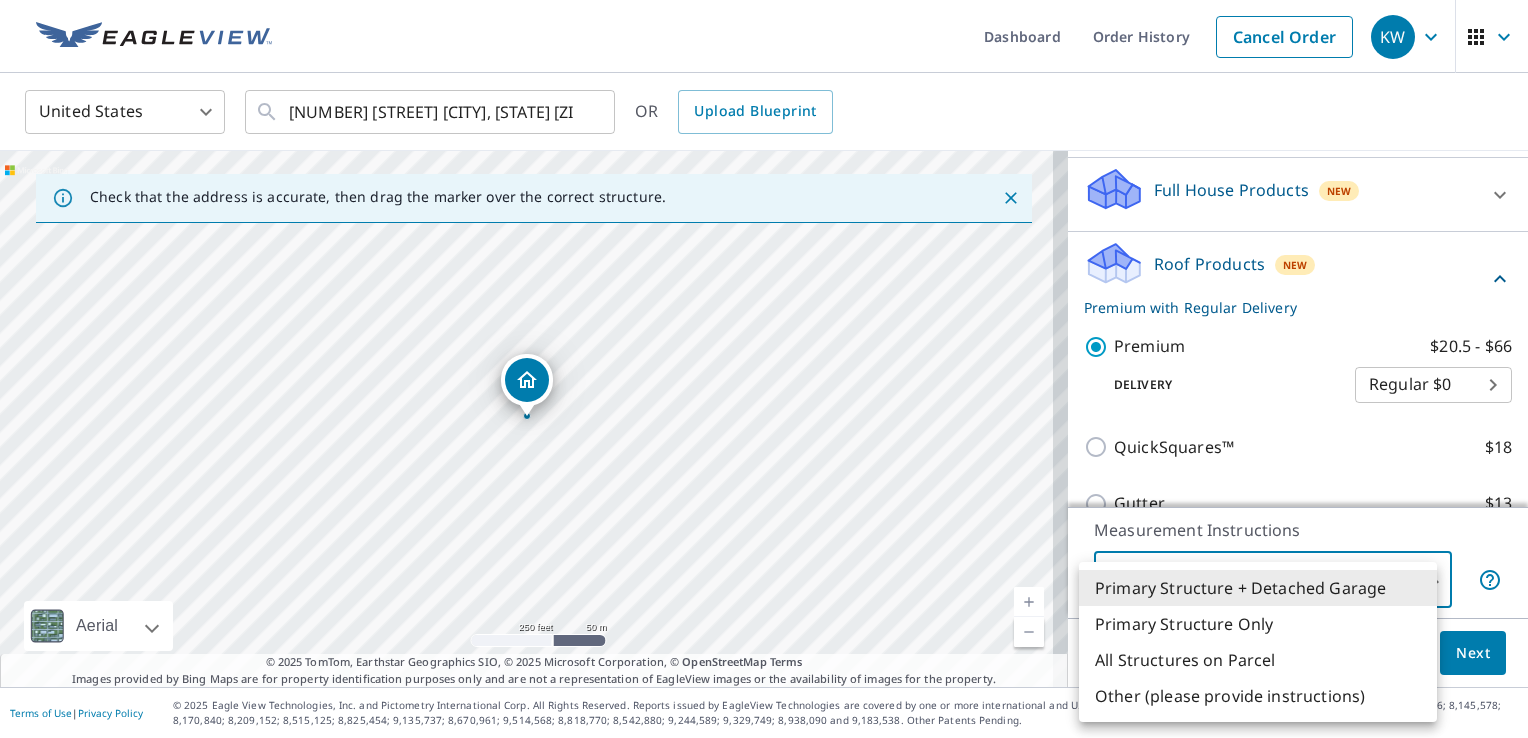 click on "Primary Structure Only" at bounding box center (1258, 624) 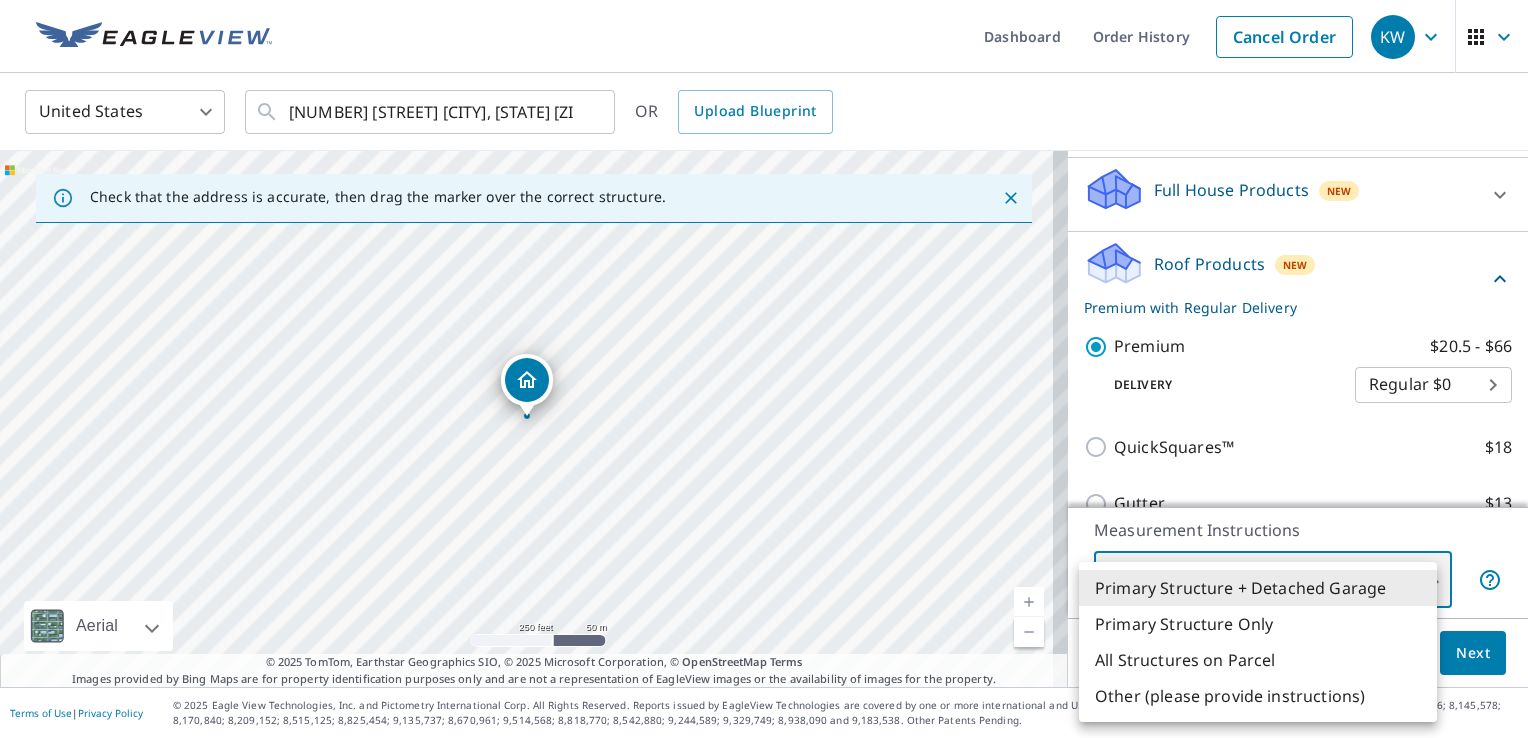 type on "2" 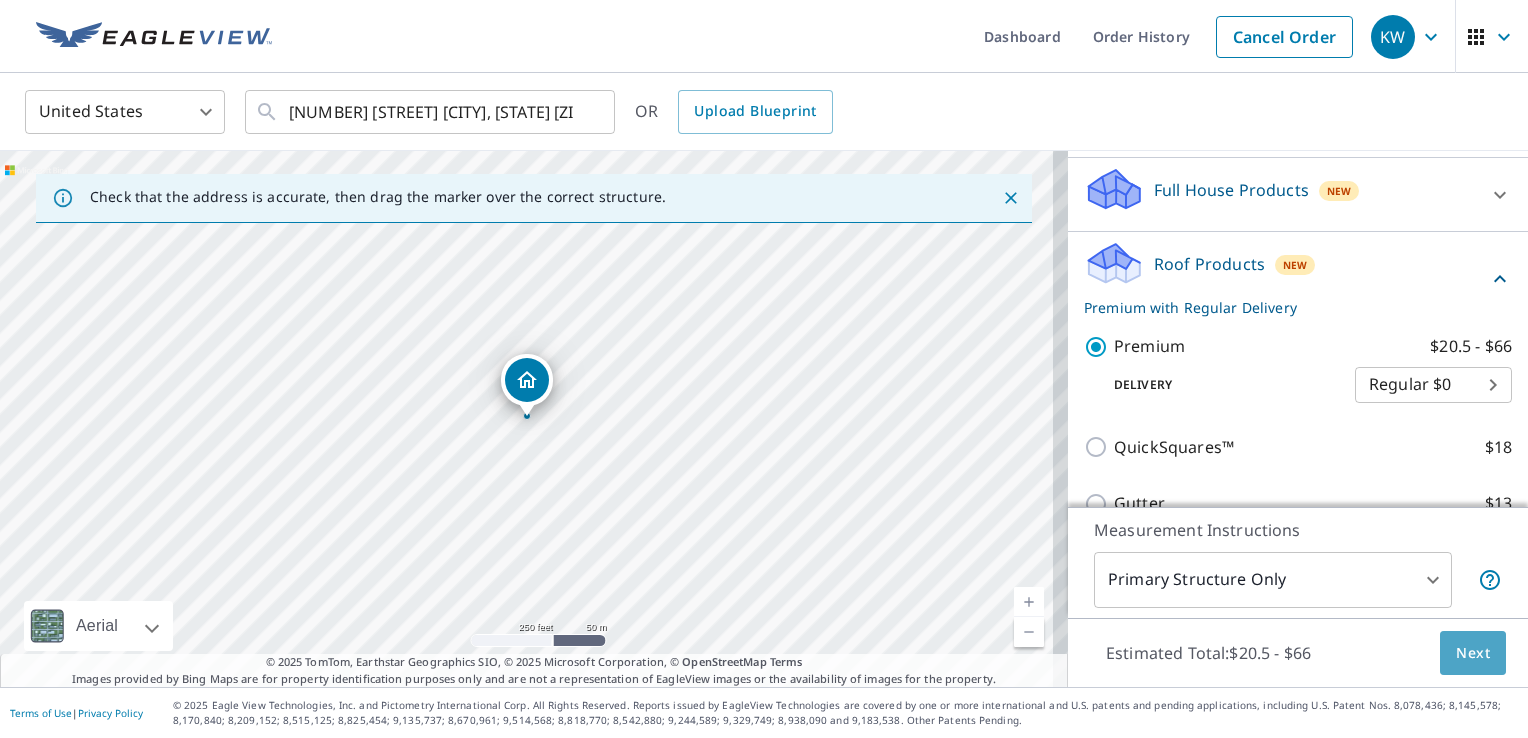 click on "Next" at bounding box center [1473, 653] 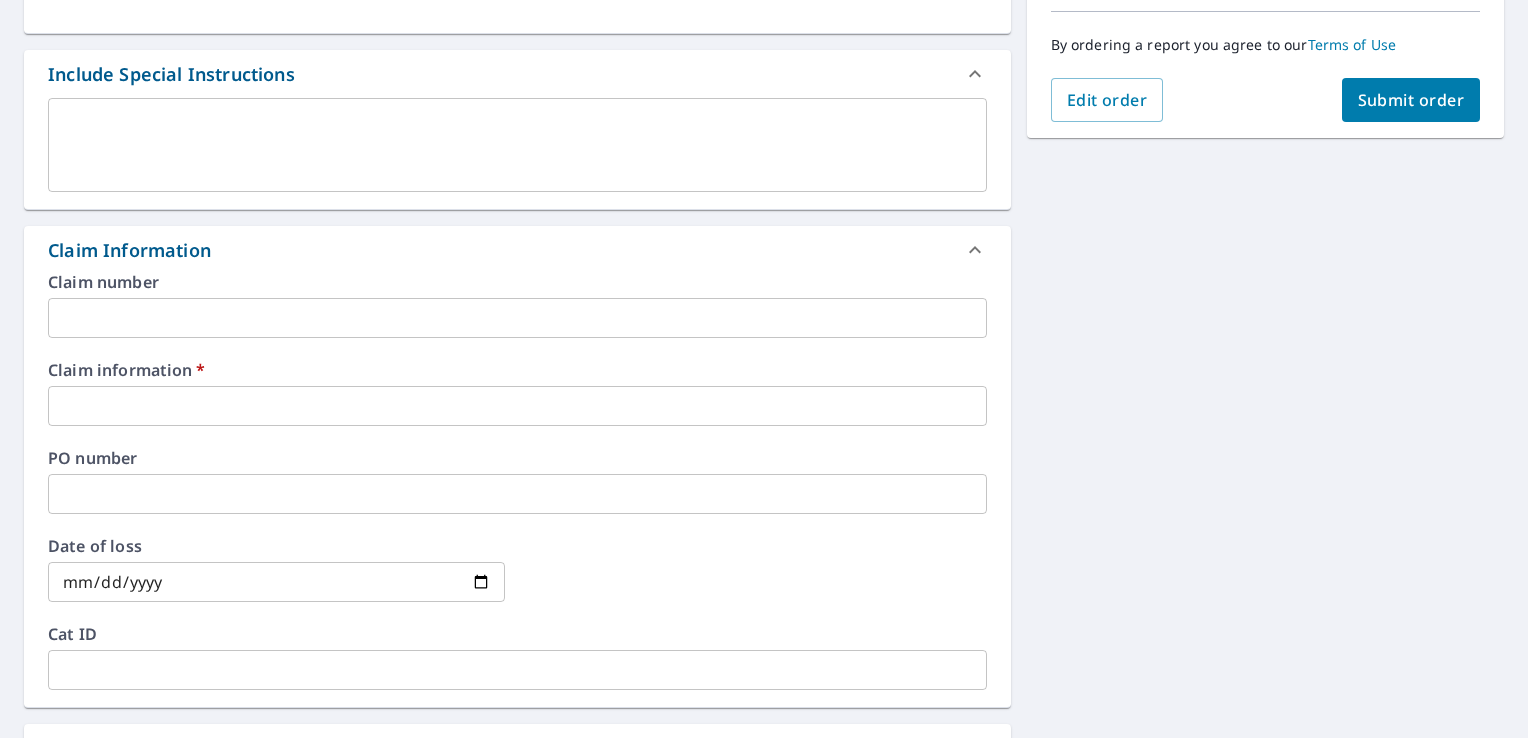 scroll, scrollTop: 700, scrollLeft: 0, axis: vertical 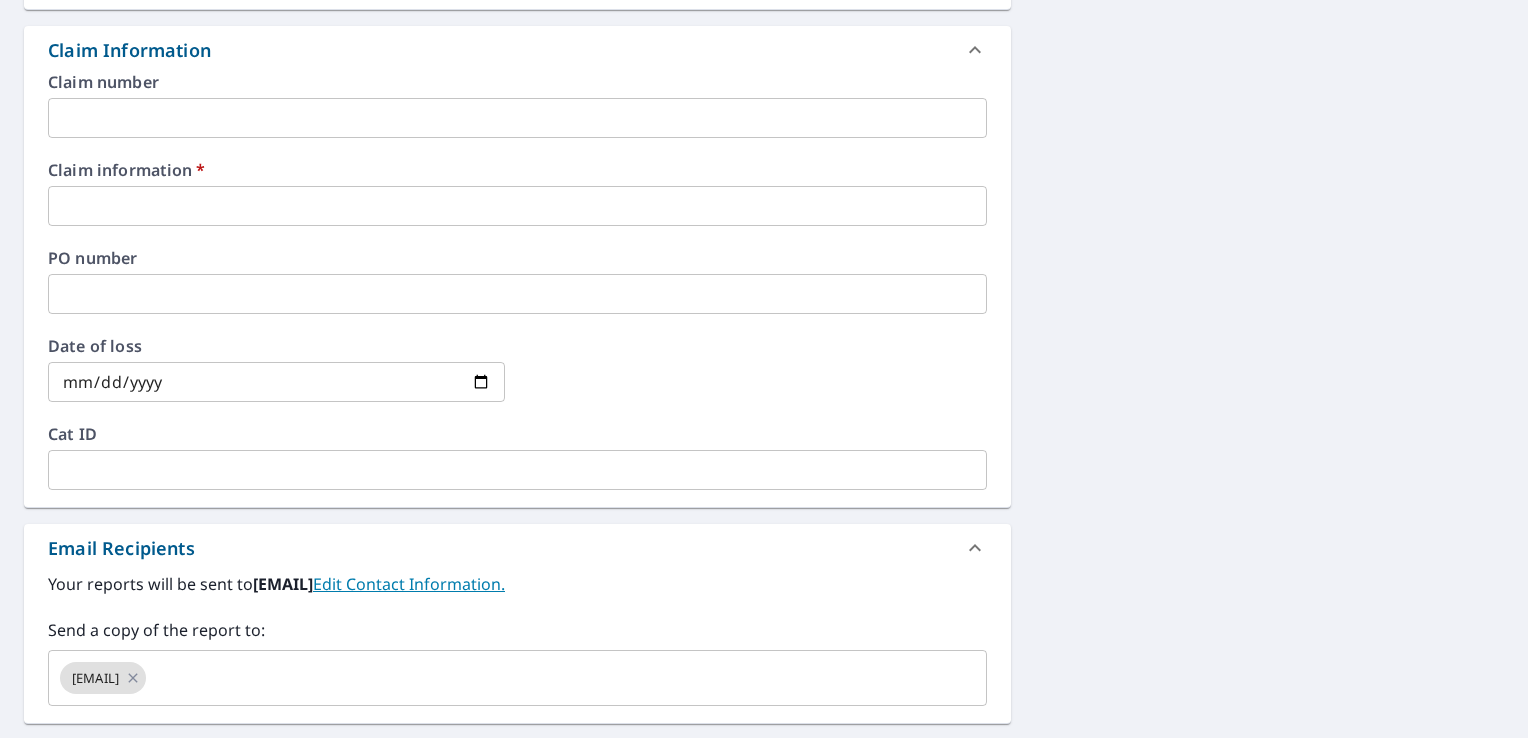 click at bounding box center [517, 206] 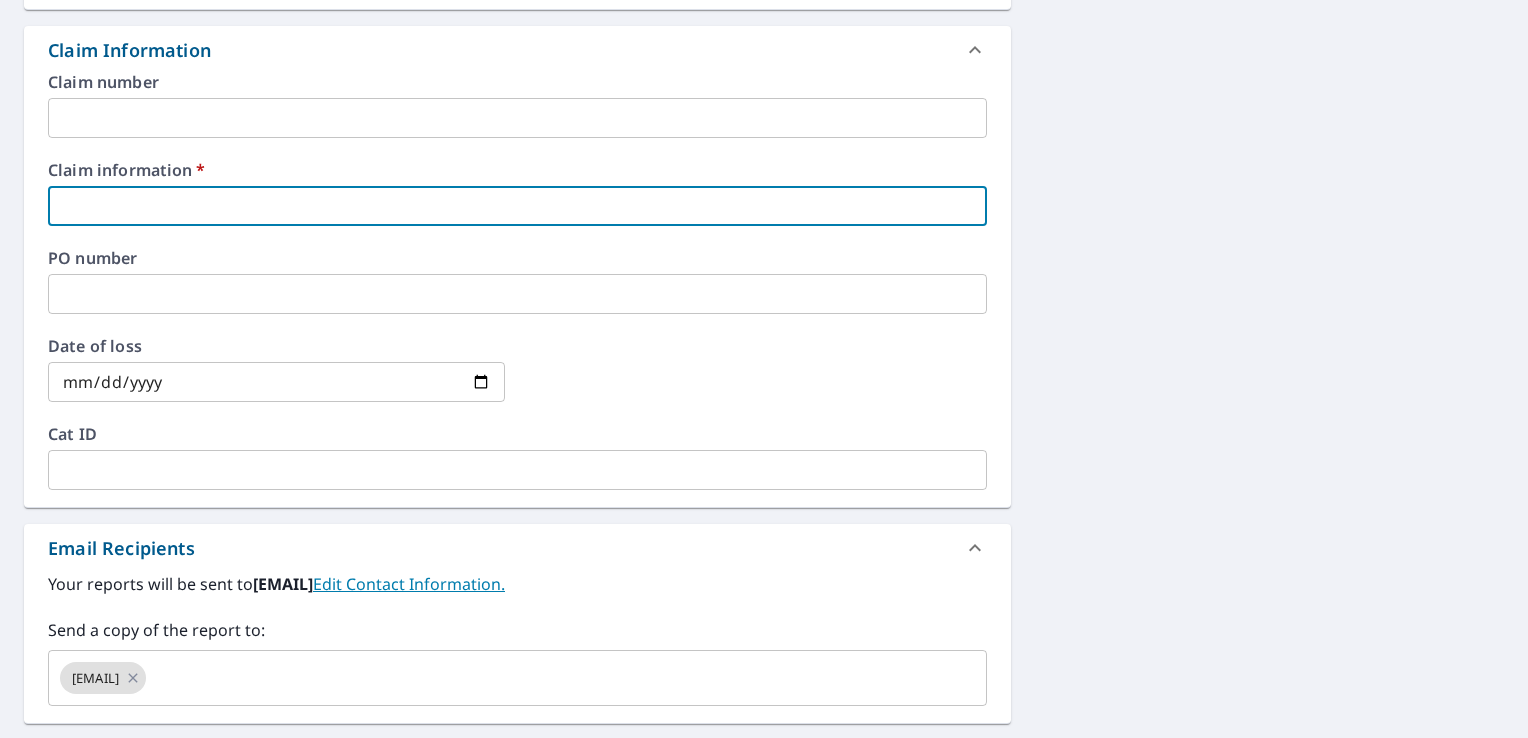 type on "[PHONE]" 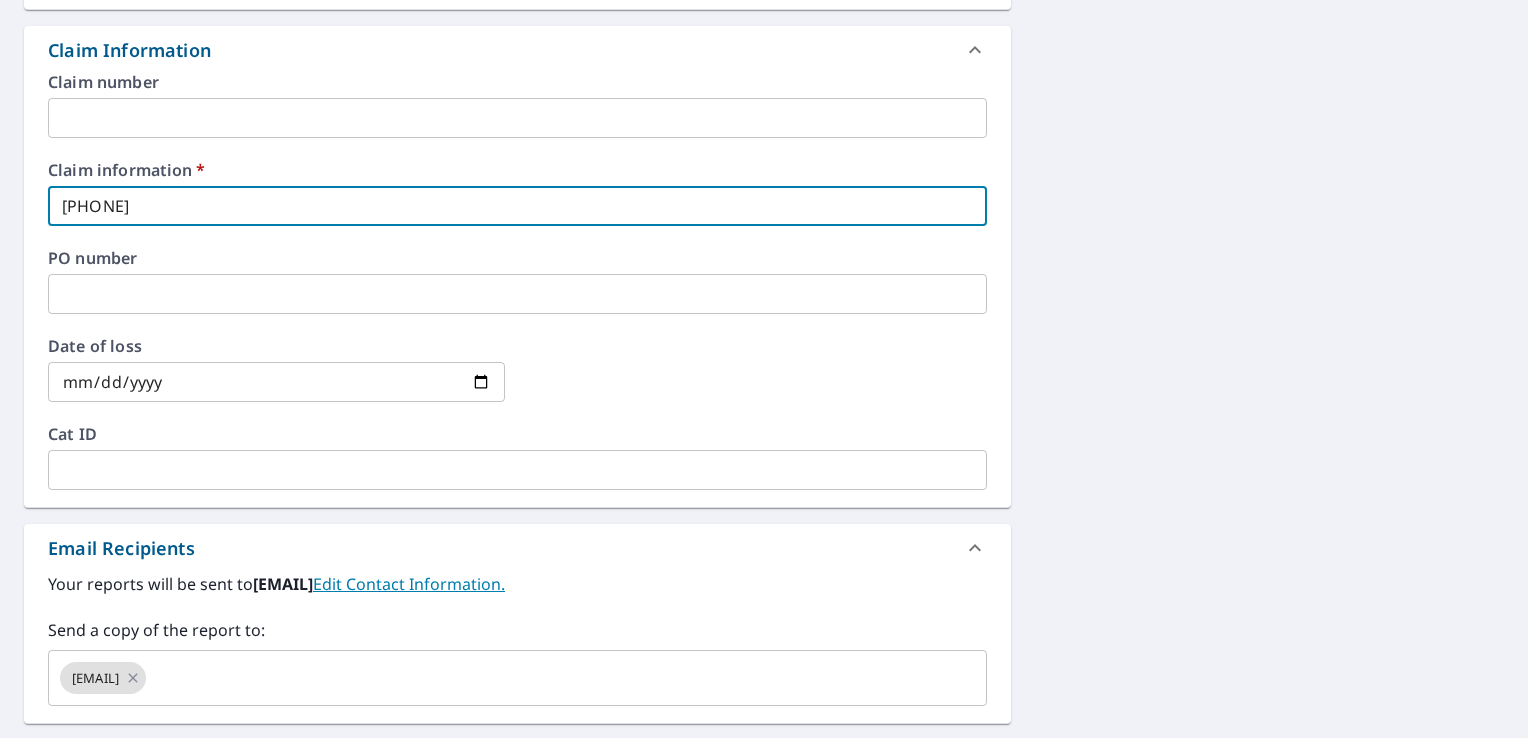 checkbox on "true" 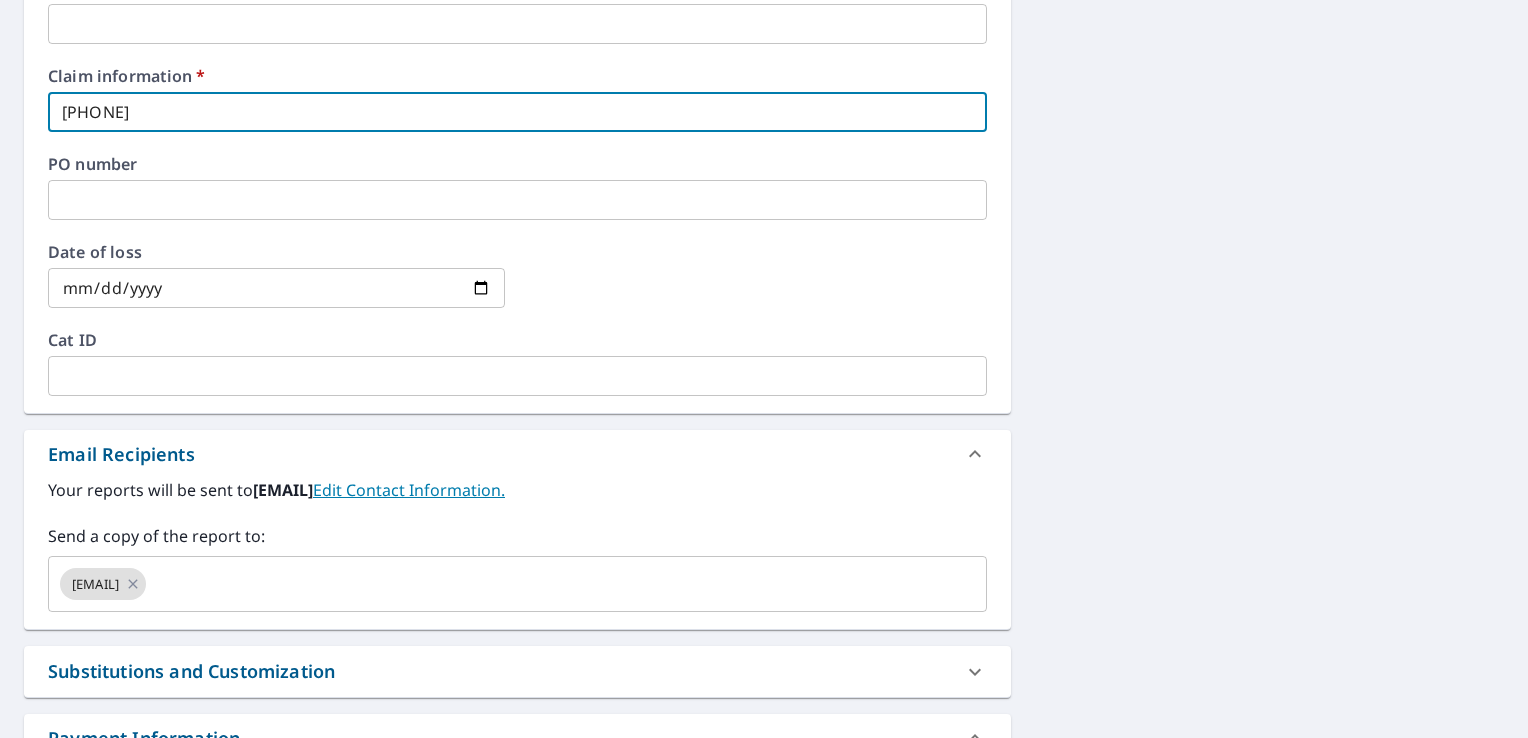 scroll, scrollTop: 900, scrollLeft: 0, axis: vertical 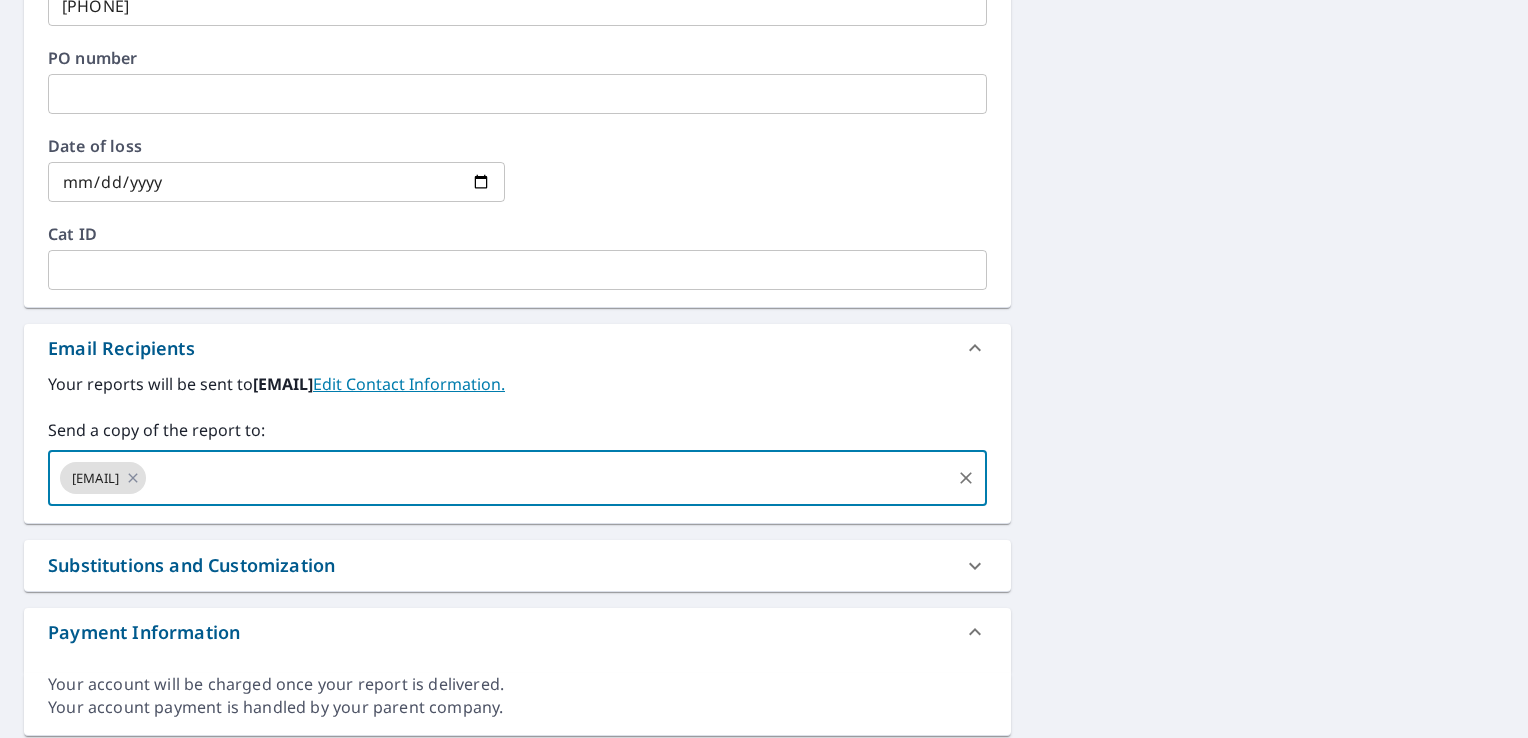 click at bounding box center (548, 478) 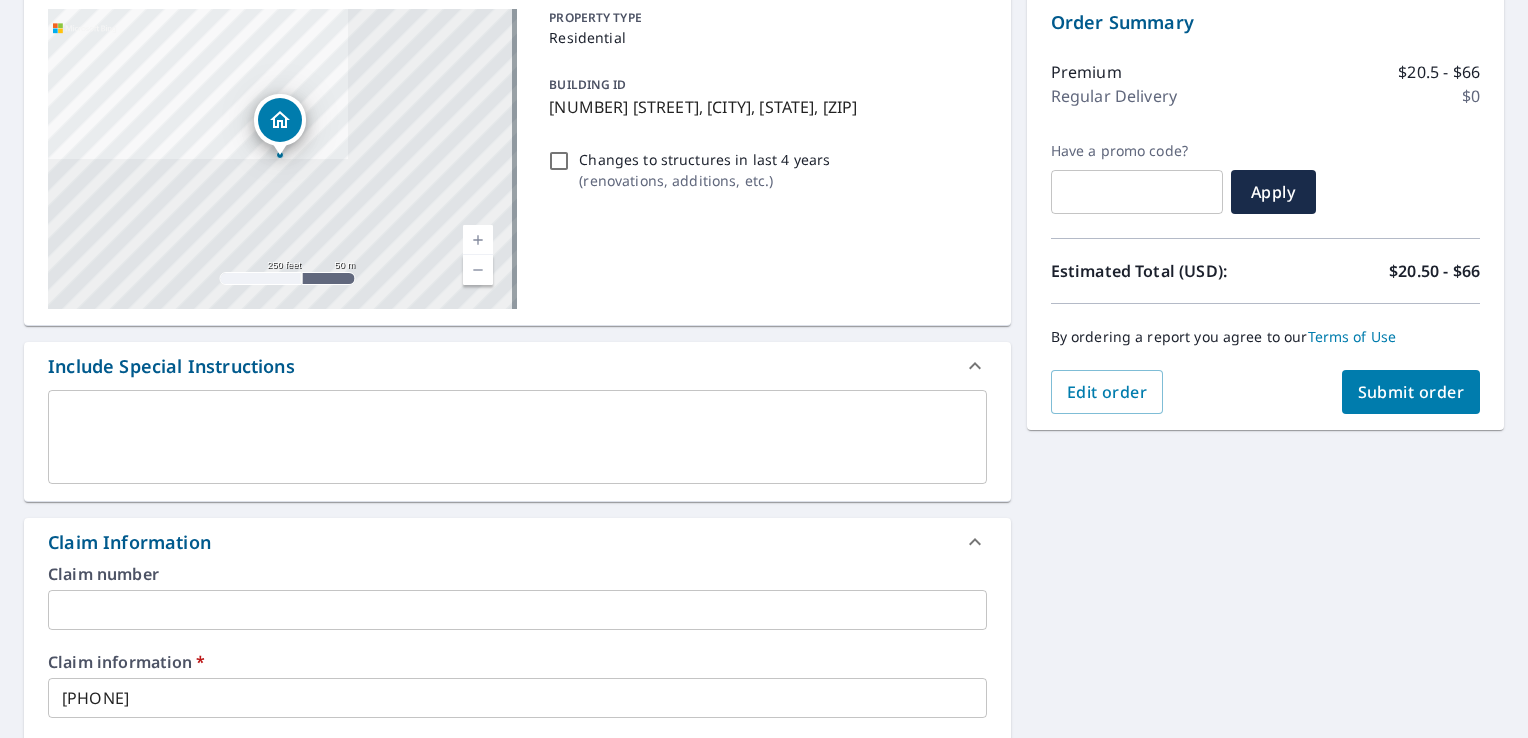 scroll, scrollTop: 200, scrollLeft: 0, axis: vertical 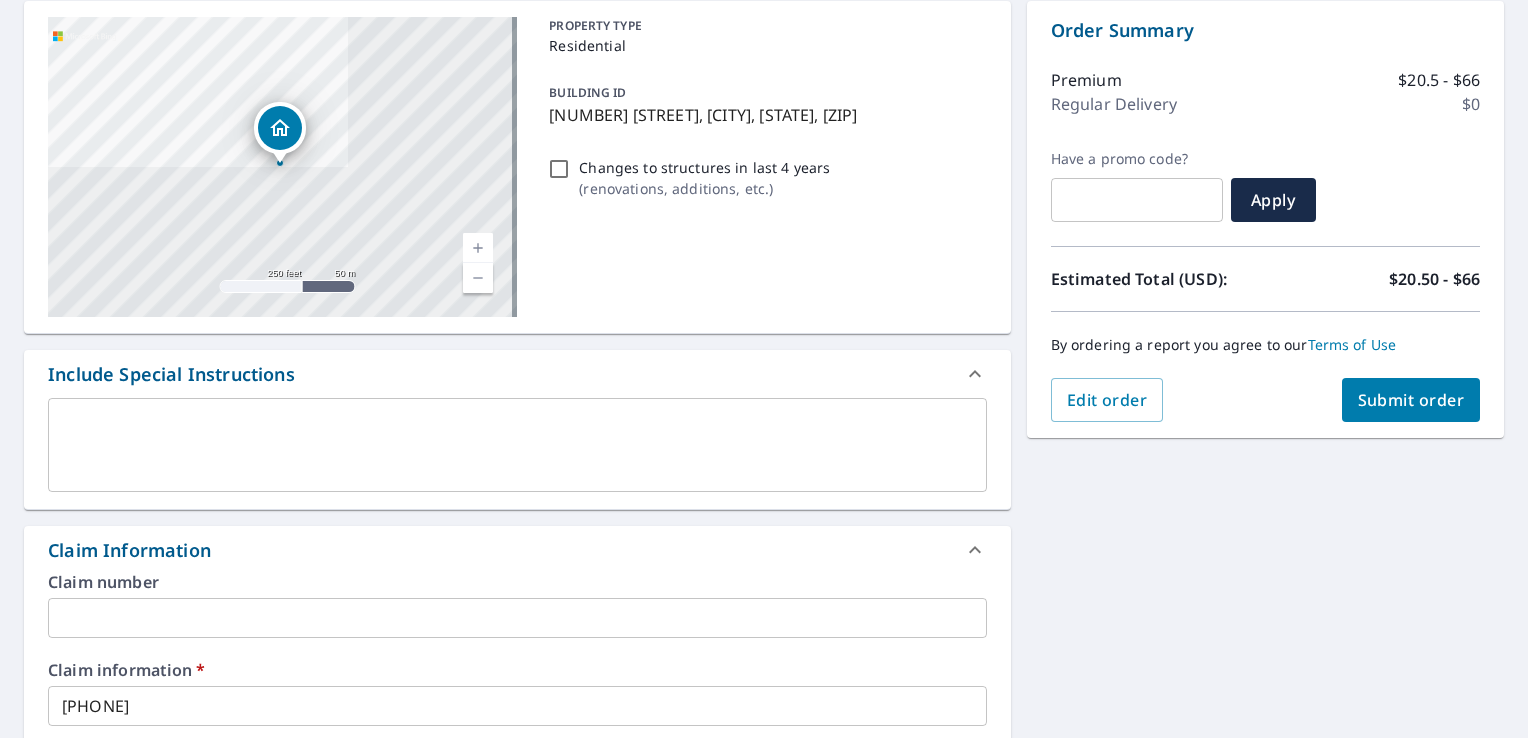 type on "[EMAIL]" 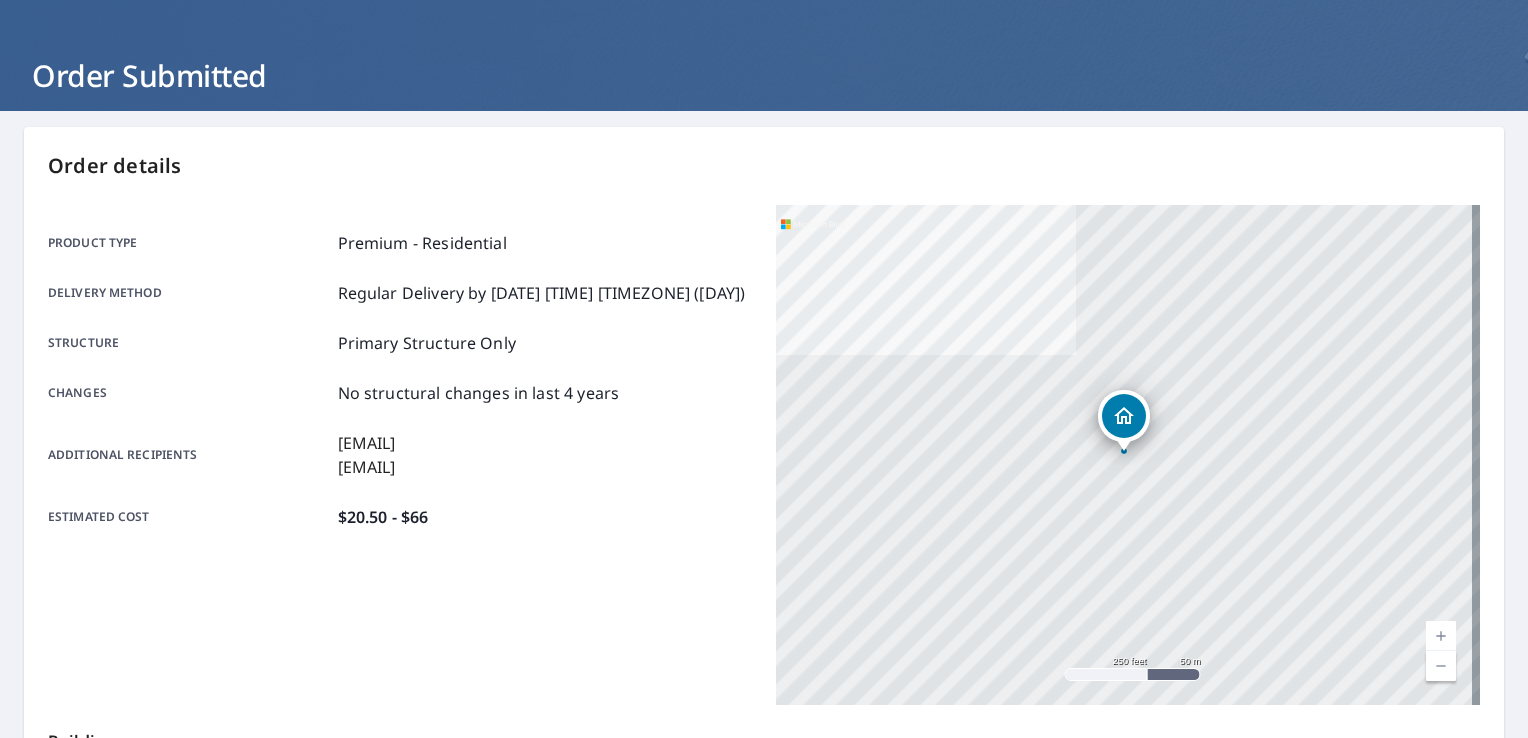 scroll, scrollTop: 0, scrollLeft: 0, axis: both 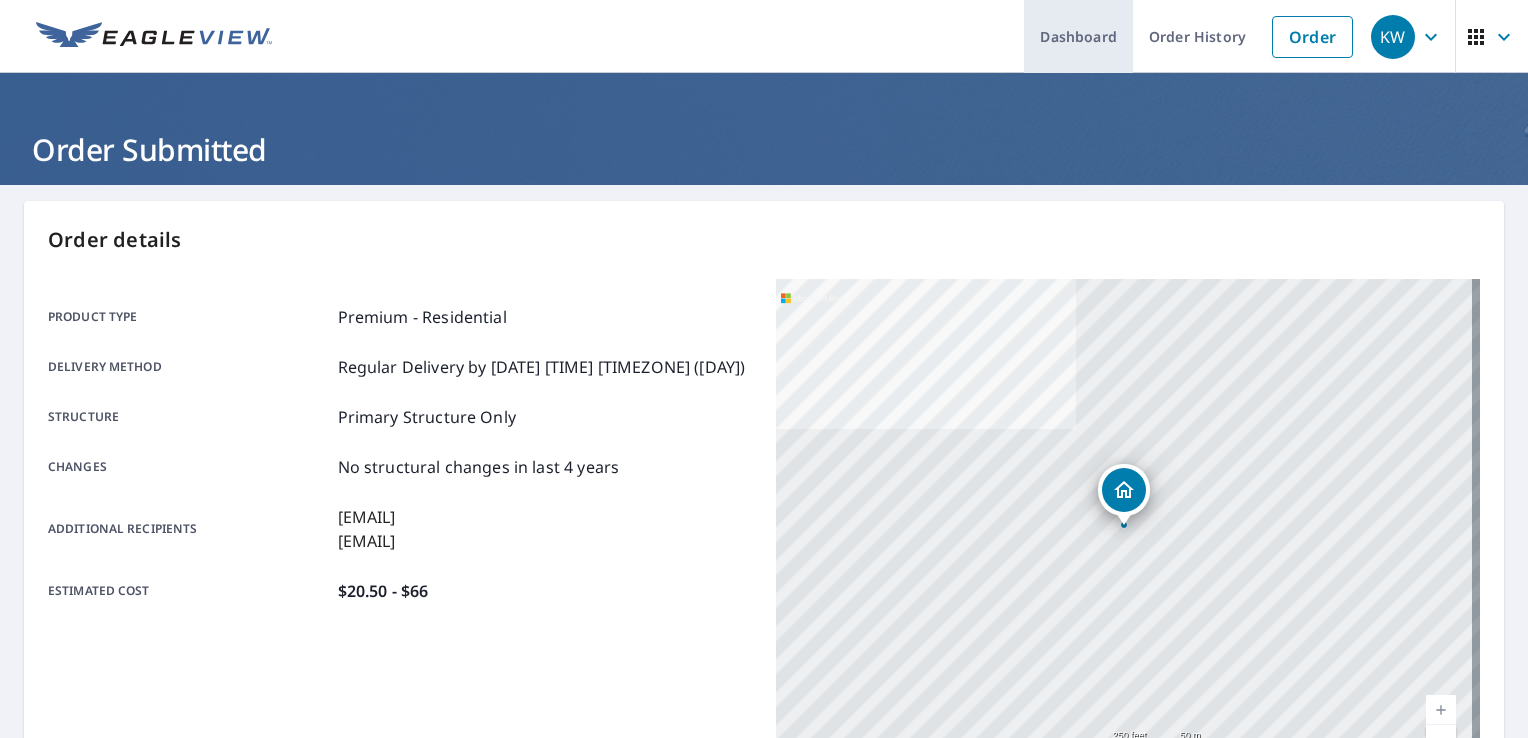 click on "Dashboard" at bounding box center [1078, 36] 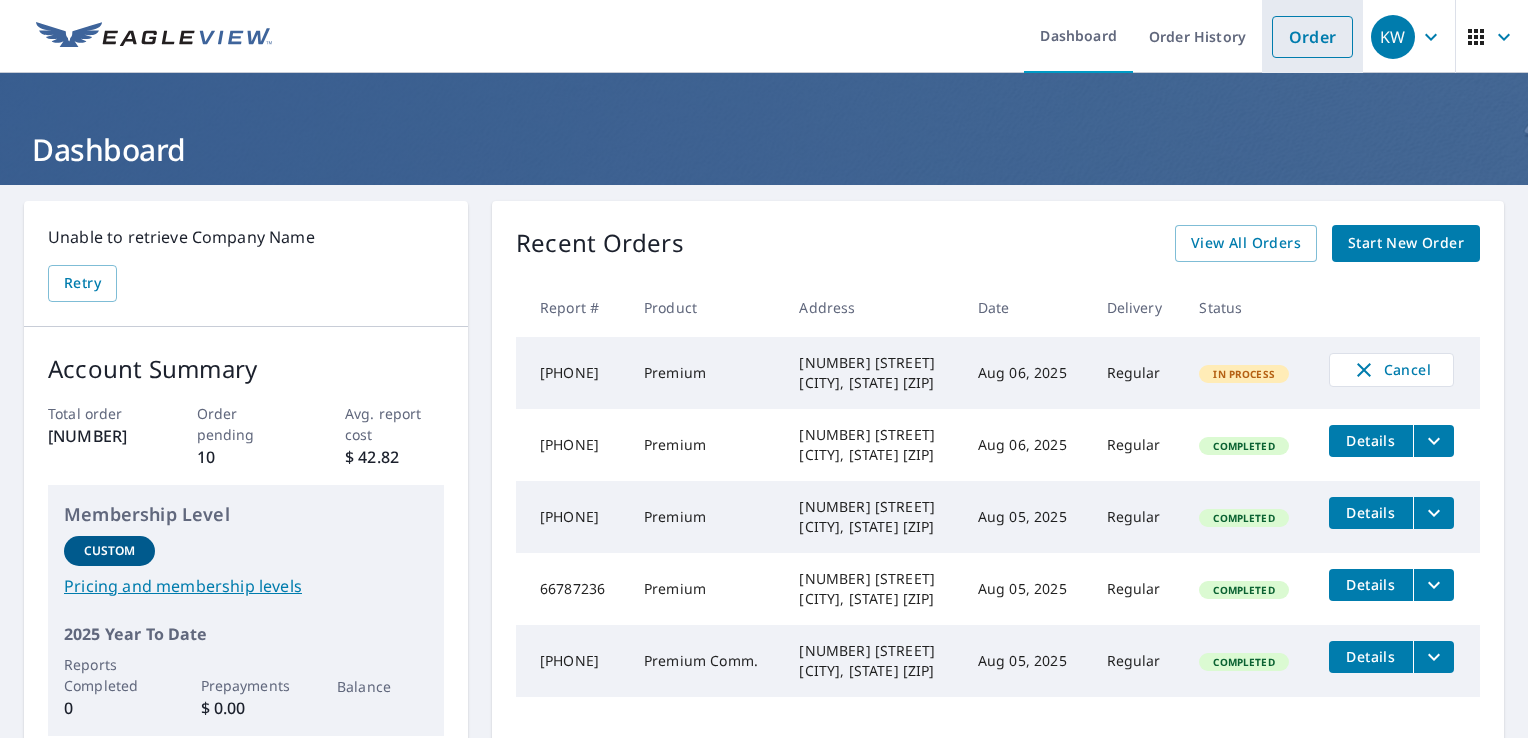 click on "Order" at bounding box center (1312, 37) 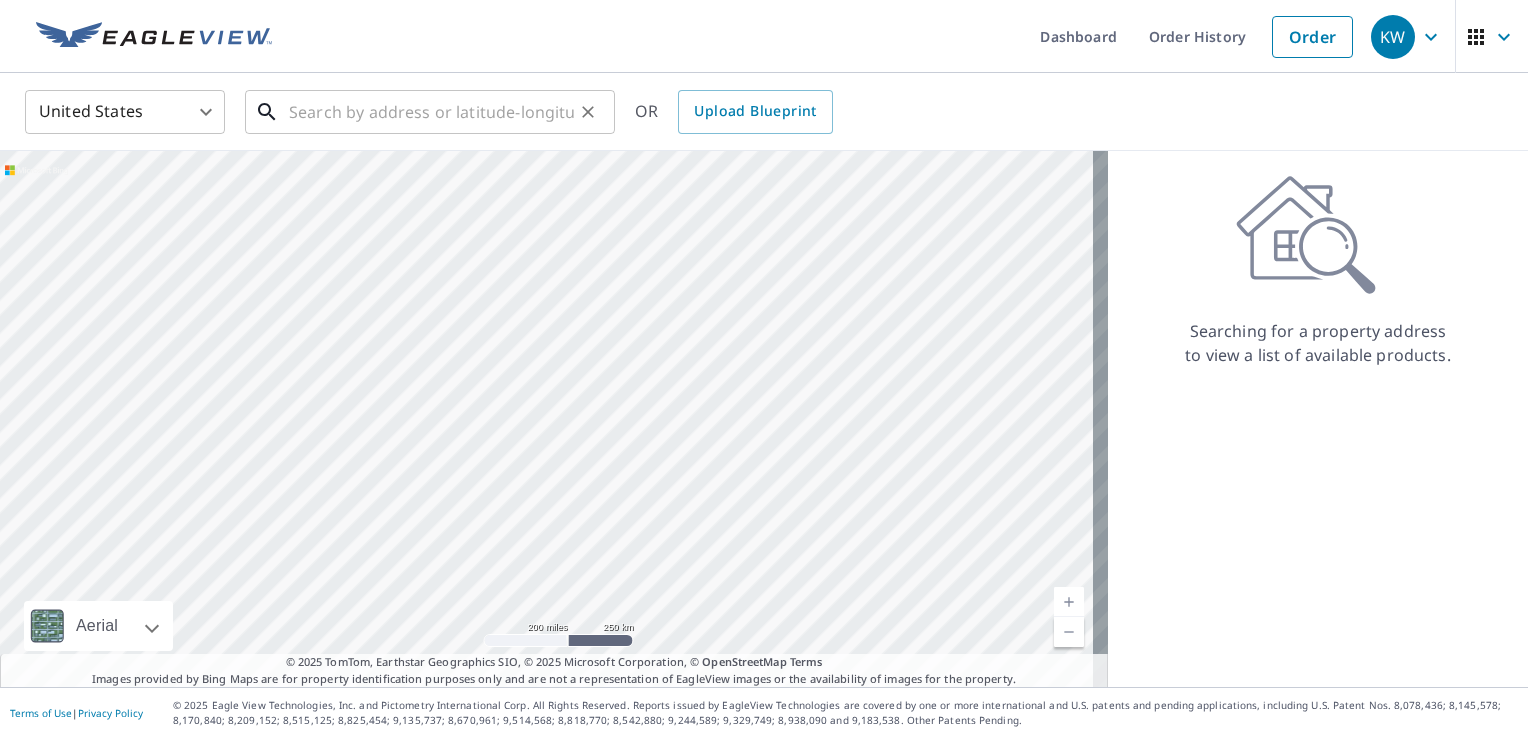click at bounding box center (431, 112) 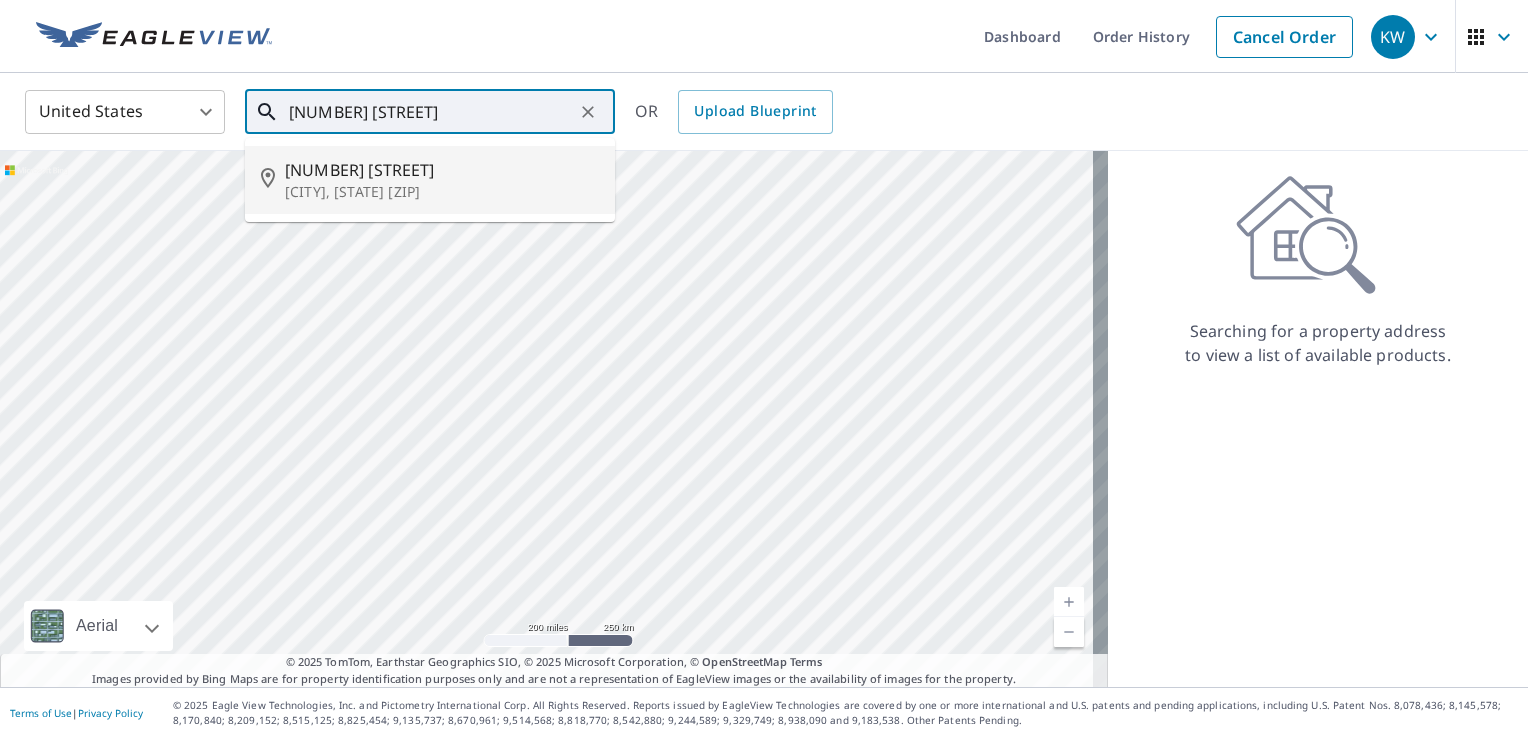 click on "[NUMBER] [STREET]" at bounding box center [442, 170] 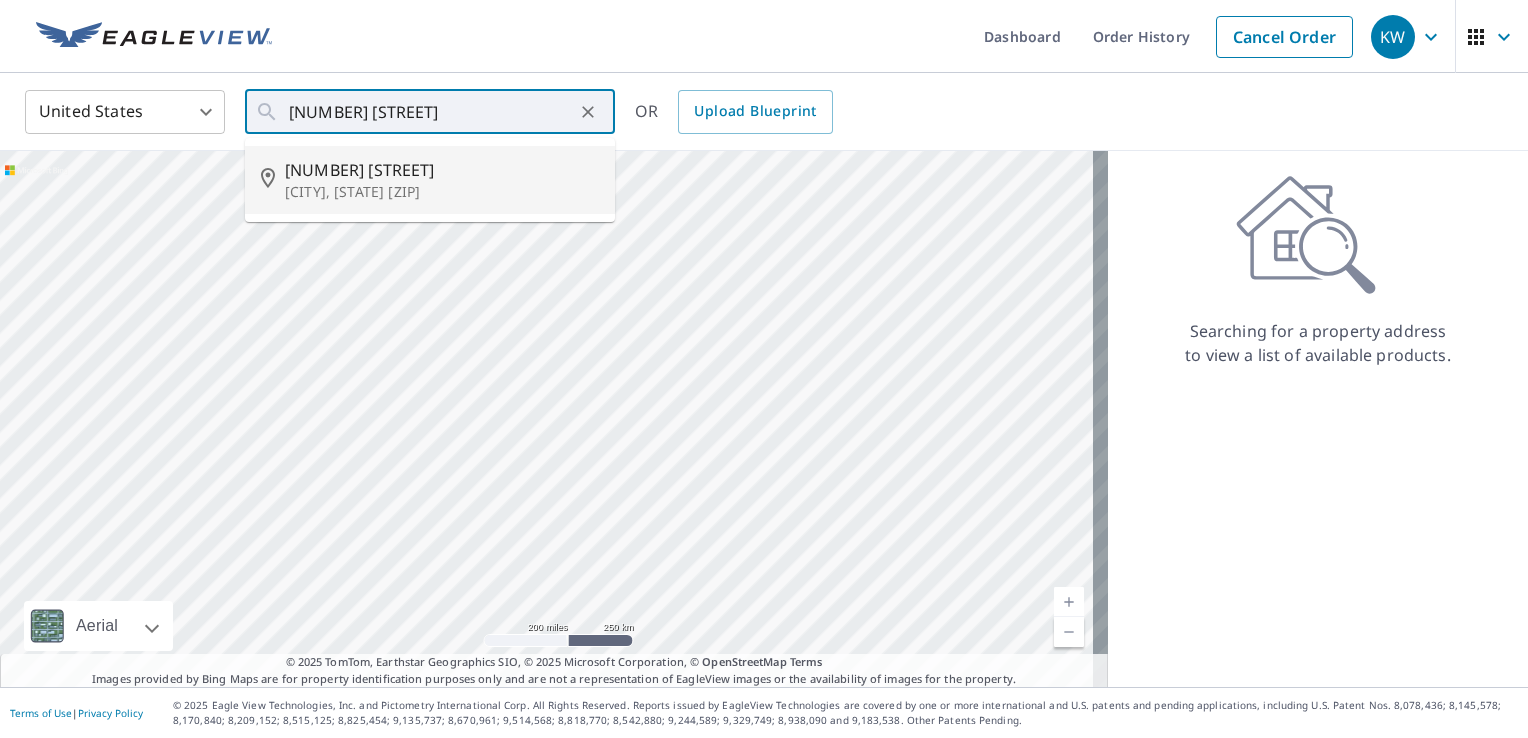 type on "[NUMBER] [STREET], [CITY], [STATE] [ZIP]" 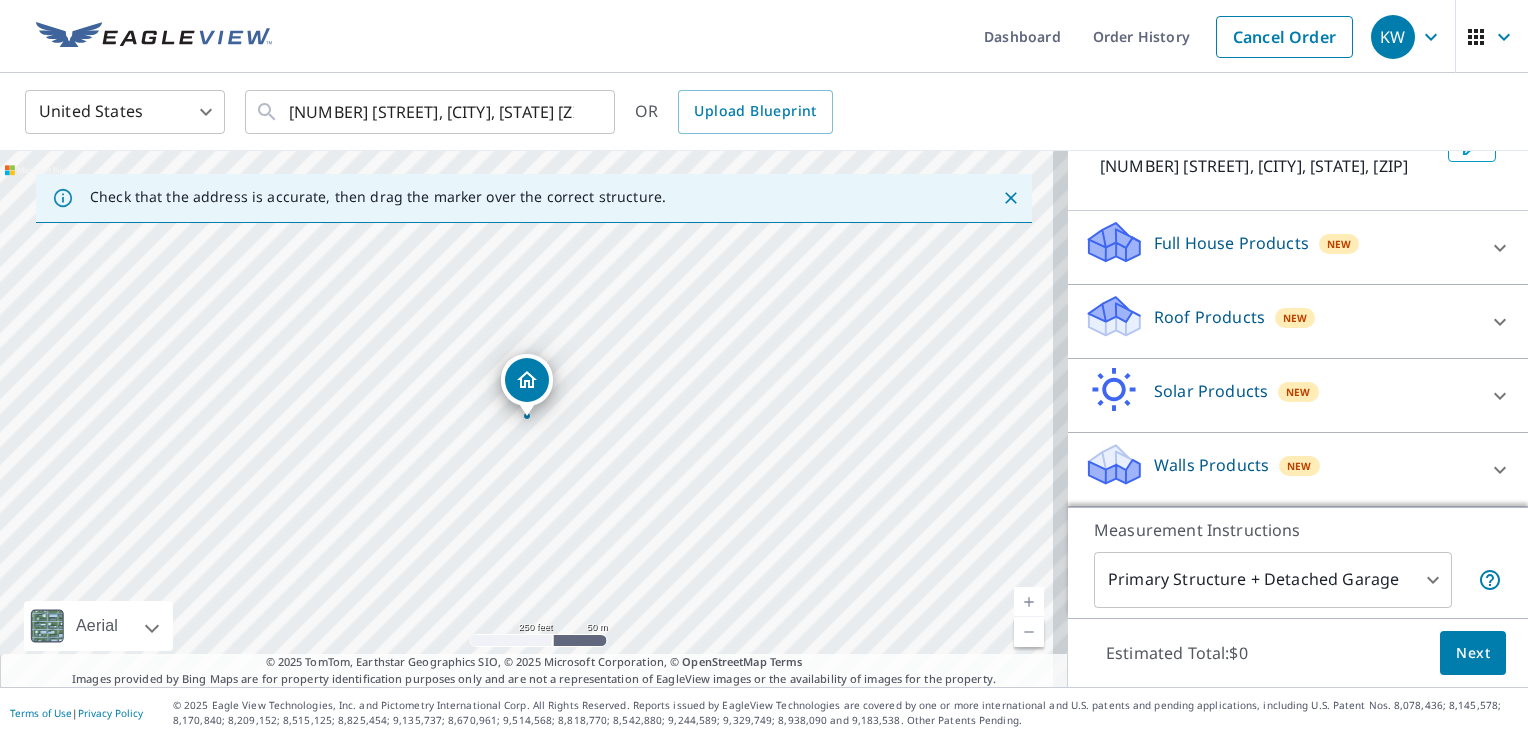 scroll, scrollTop: 145, scrollLeft: 0, axis: vertical 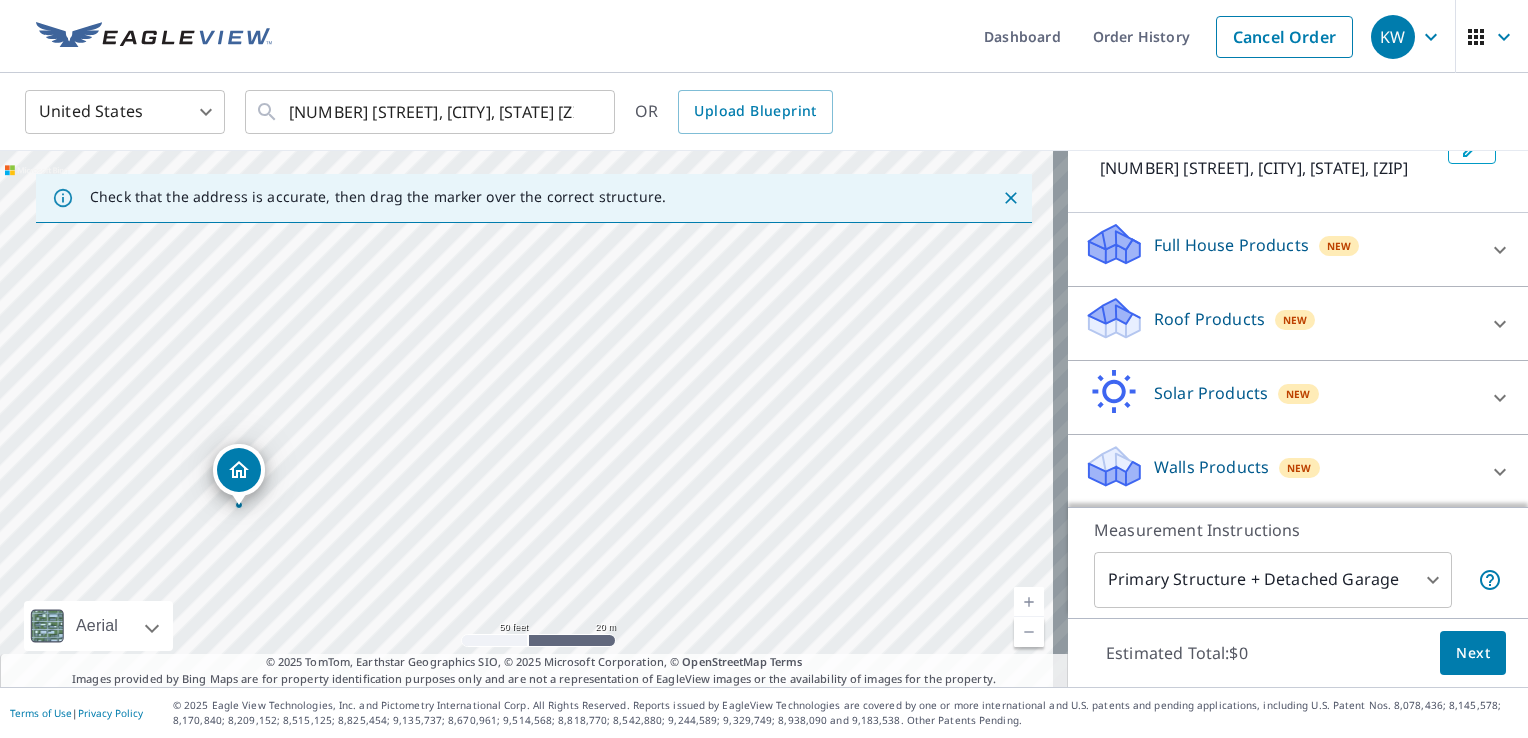 drag, startPoint x: 546, startPoint y: 398, endPoint x: 988, endPoint y: 475, distance: 448.6569 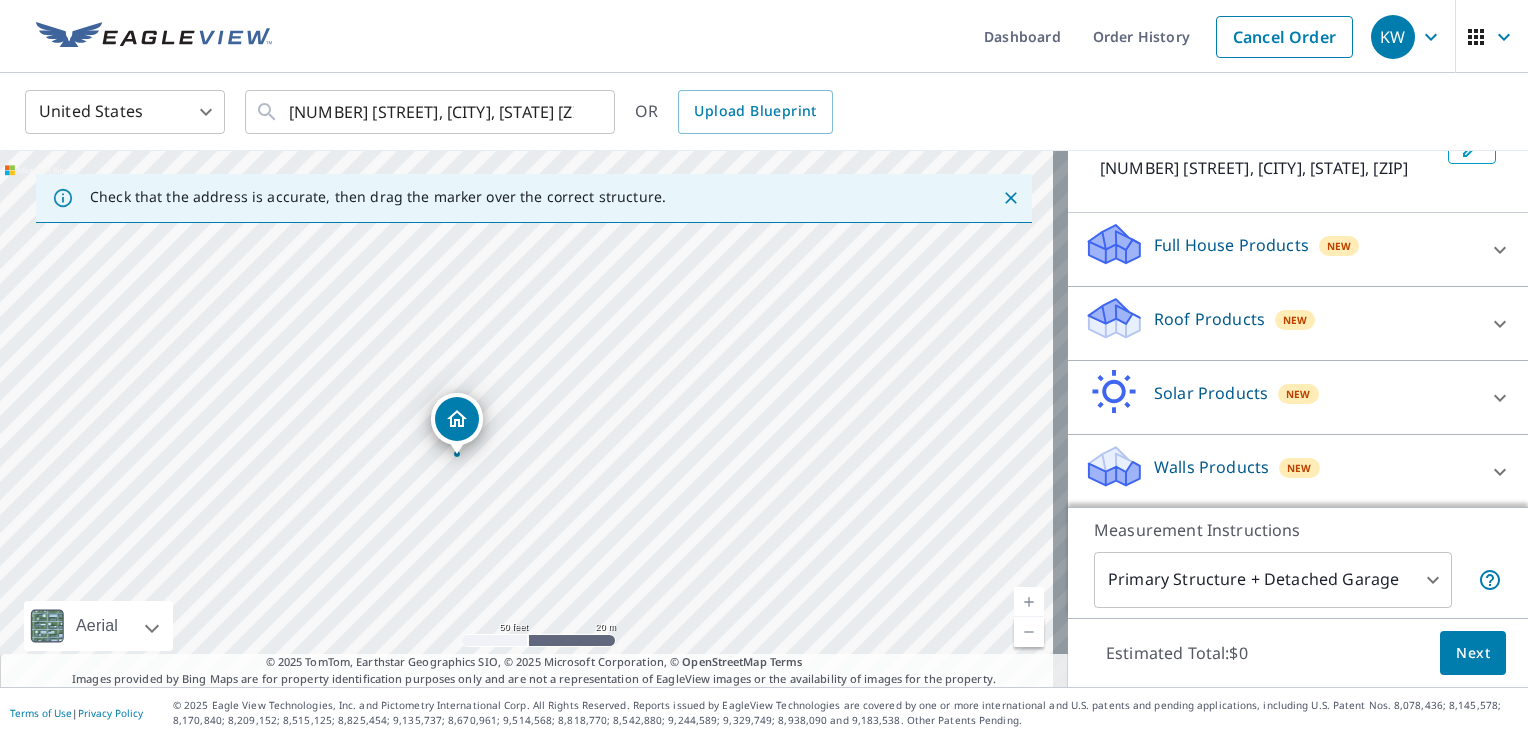 drag, startPoint x: 572, startPoint y: 426, endPoint x: 792, endPoint y: 374, distance: 226.06194 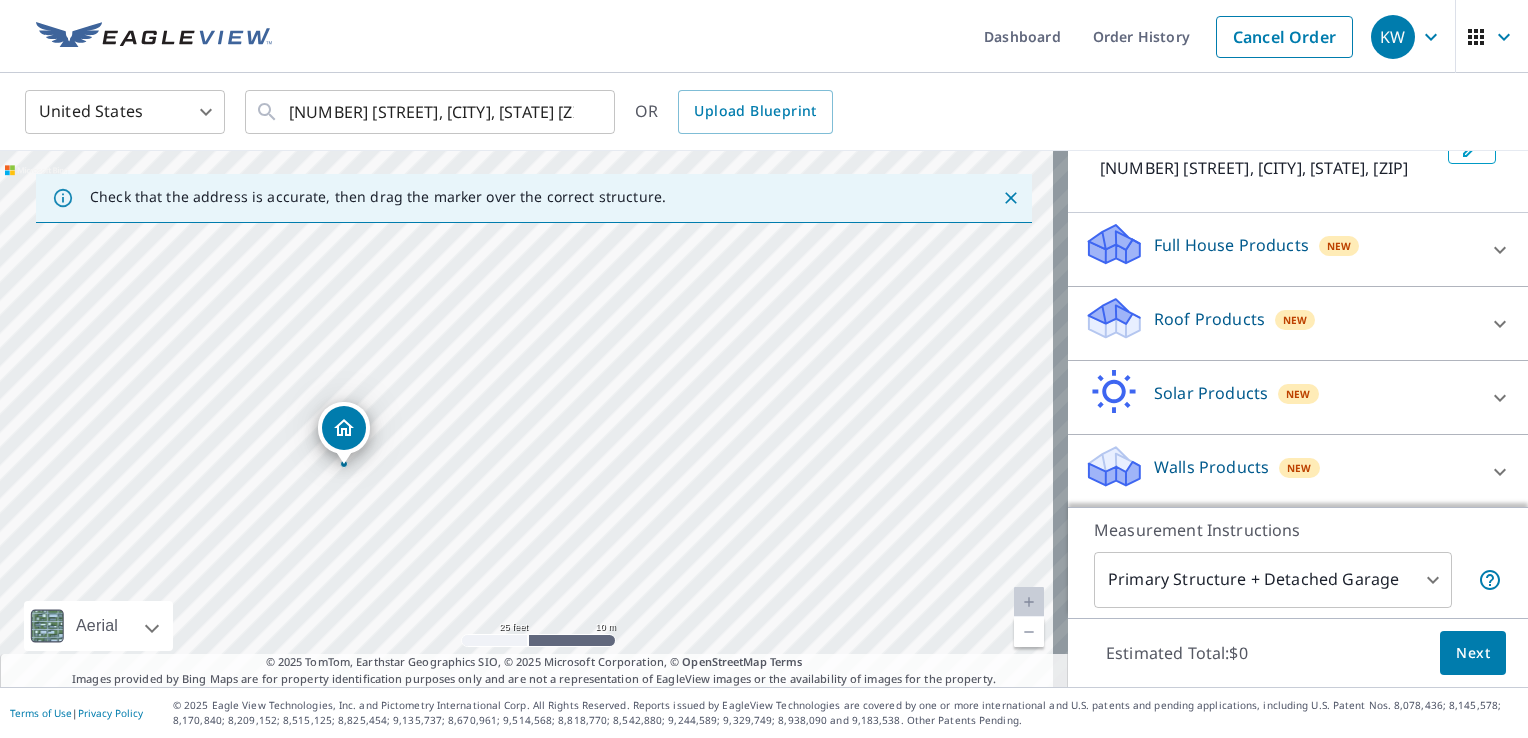 drag, startPoint x: 546, startPoint y: 386, endPoint x: 764, endPoint y: 318, distance: 228.35936 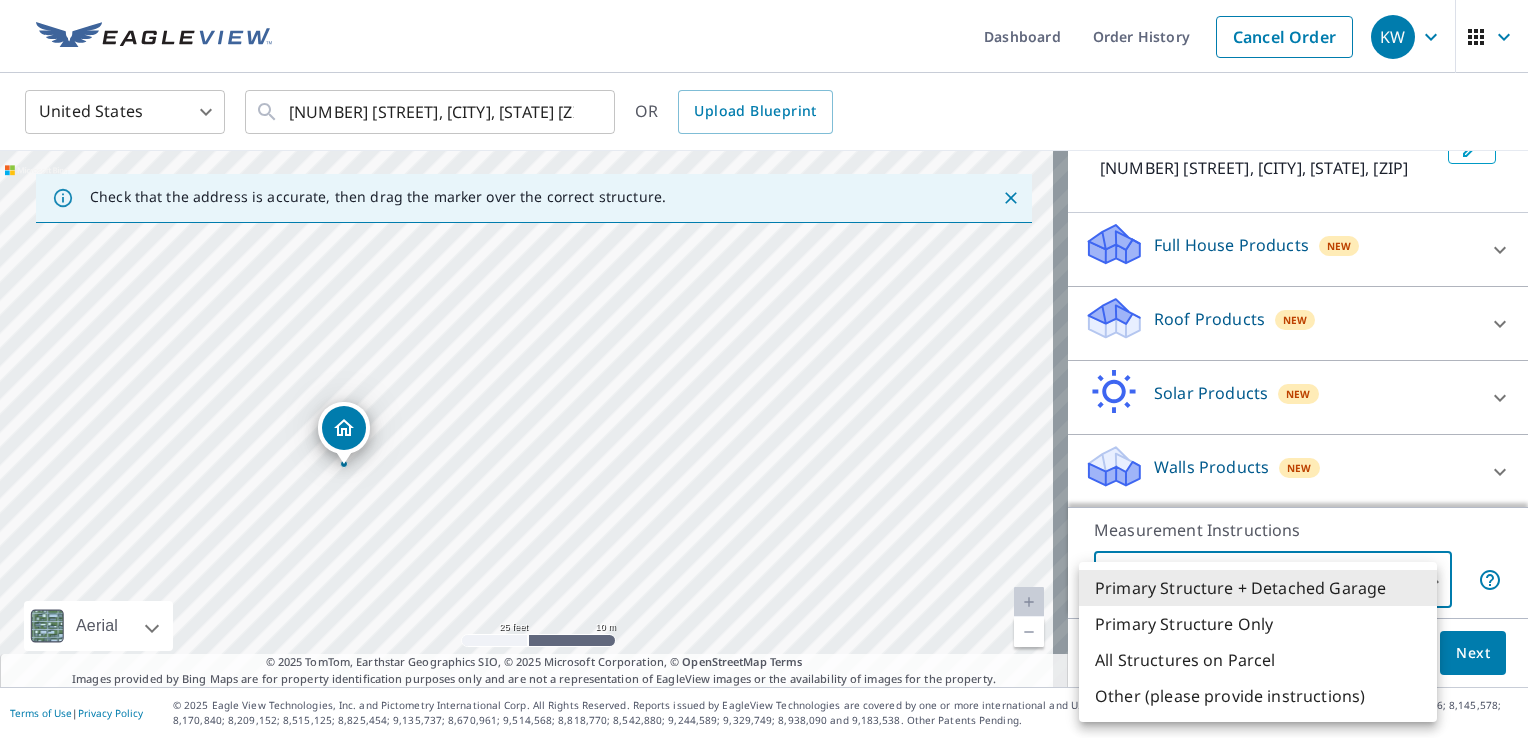 click on "[EMAIL] [EMAIL]
Dashboard Order History Cancel Order KW [COUNTRY] [COUNTRY_CODE] ​ [NUMBER] [STREET] [CITY], [STATE] [ZIP] ​ OR Upload Blueprint Check that the address is accurate, then drag the marker over the correct structure. [NUMBER] [STREET] [CITY], [STATE] [ZIP] Aerial Road A standard road map Aerial A detailed look from above Labels Labels 25 feet 10 m © 2025 TomTom, © Vexcel Imaging, © 2025 Microsoft Corporation,  © OpenStreetMap Terms © 2025 TomTom, Earthstar Geographics SIO, © 2025 Microsoft Corporation, ©   OpenStreetMap   Terms Images provided by Bing Maps are for property identification purposes only and are not a representation of EagleView images or the availability of images for the property. PROPERTY TYPE Residential Commercial Multi-Family This is a complex BUILDING ID [NUMBER] [STREET], [CITY], [STATE], [ZIP] Full House Products New Full House™ $90.3 Roof Products New Premium $20.5 - $66 QuickSquares™ $18 Gutter $13 Bid Perfect™ $18 Solar Products New Inform Essentials+ $60 $75 $30 $100" at bounding box center (764, 369) 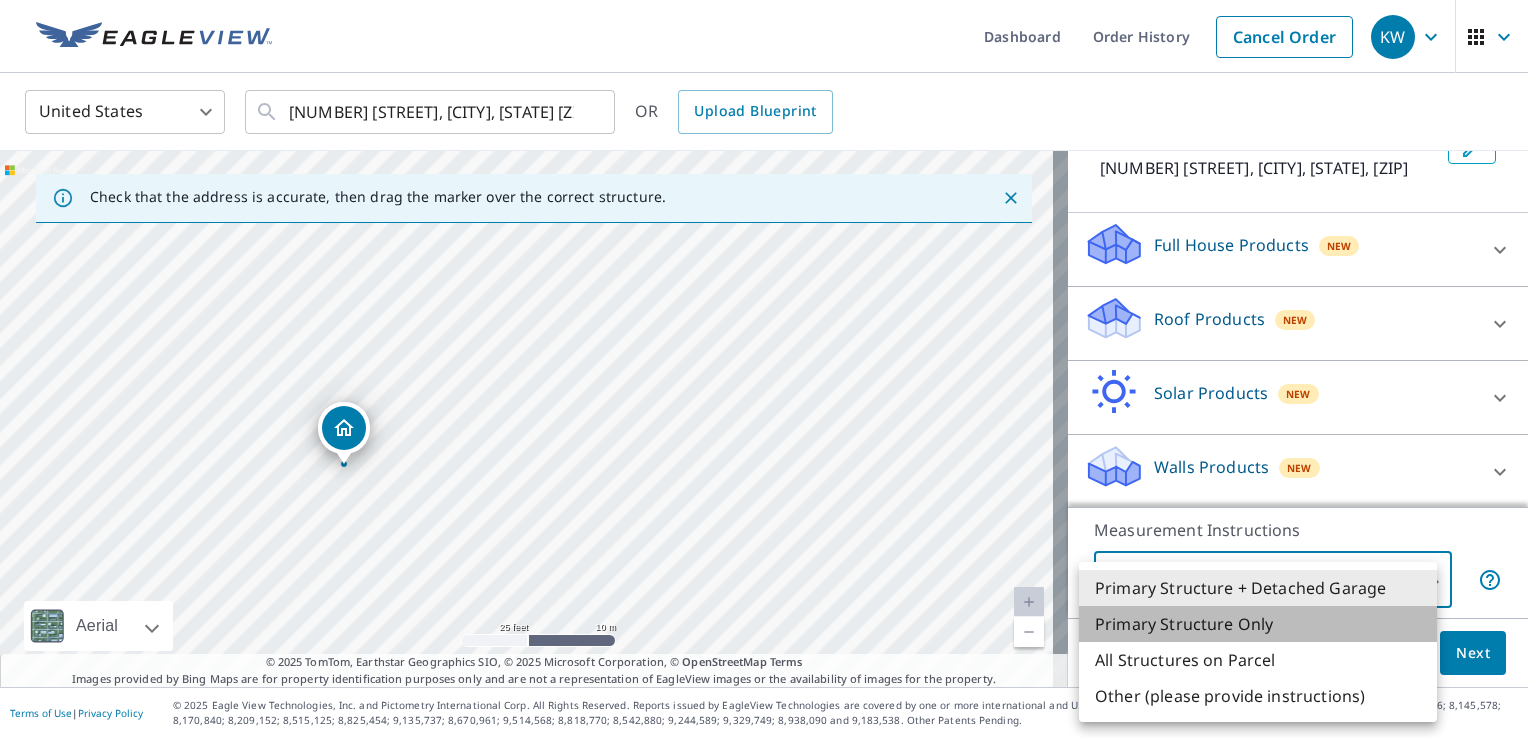 click on "Primary Structure Only" at bounding box center (1258, 624) 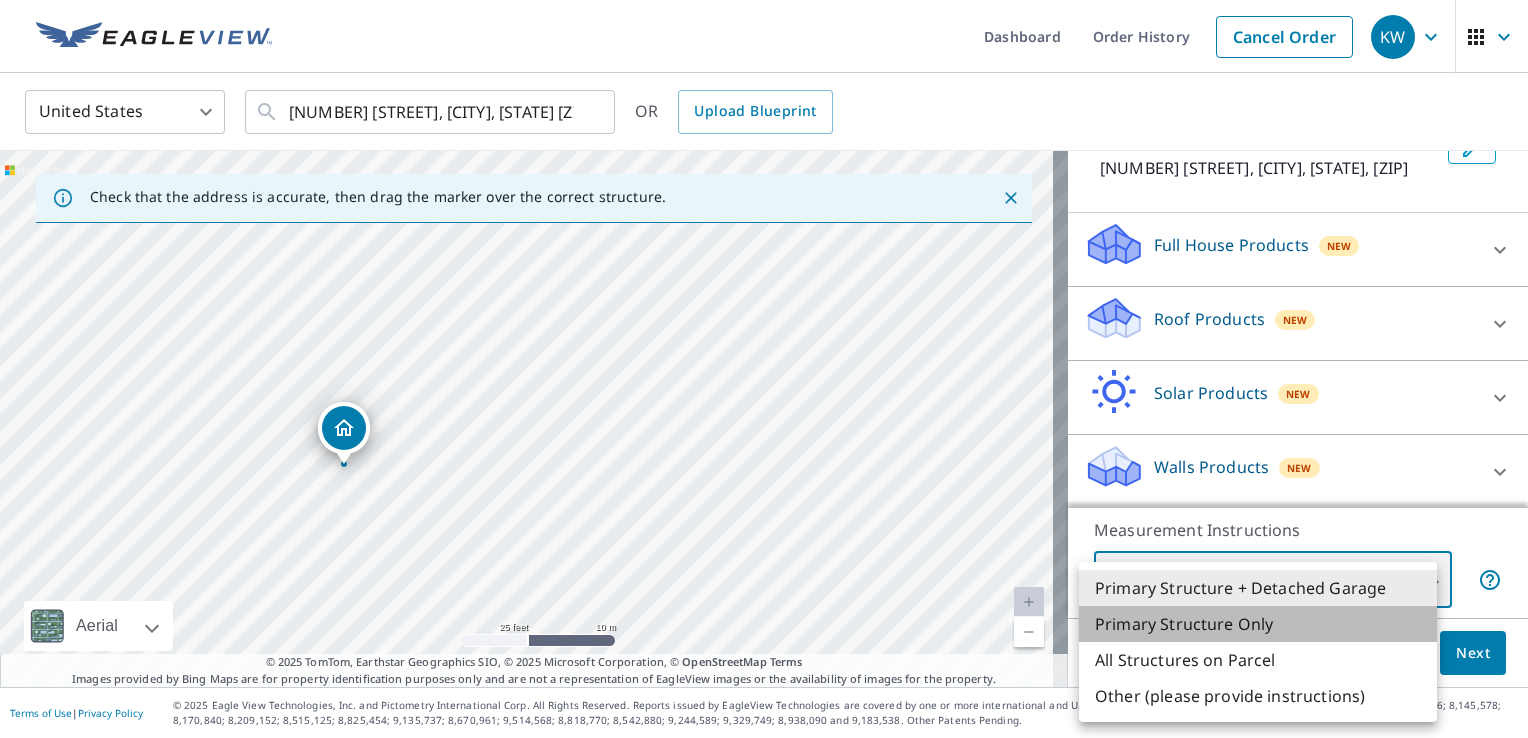 type on "2" 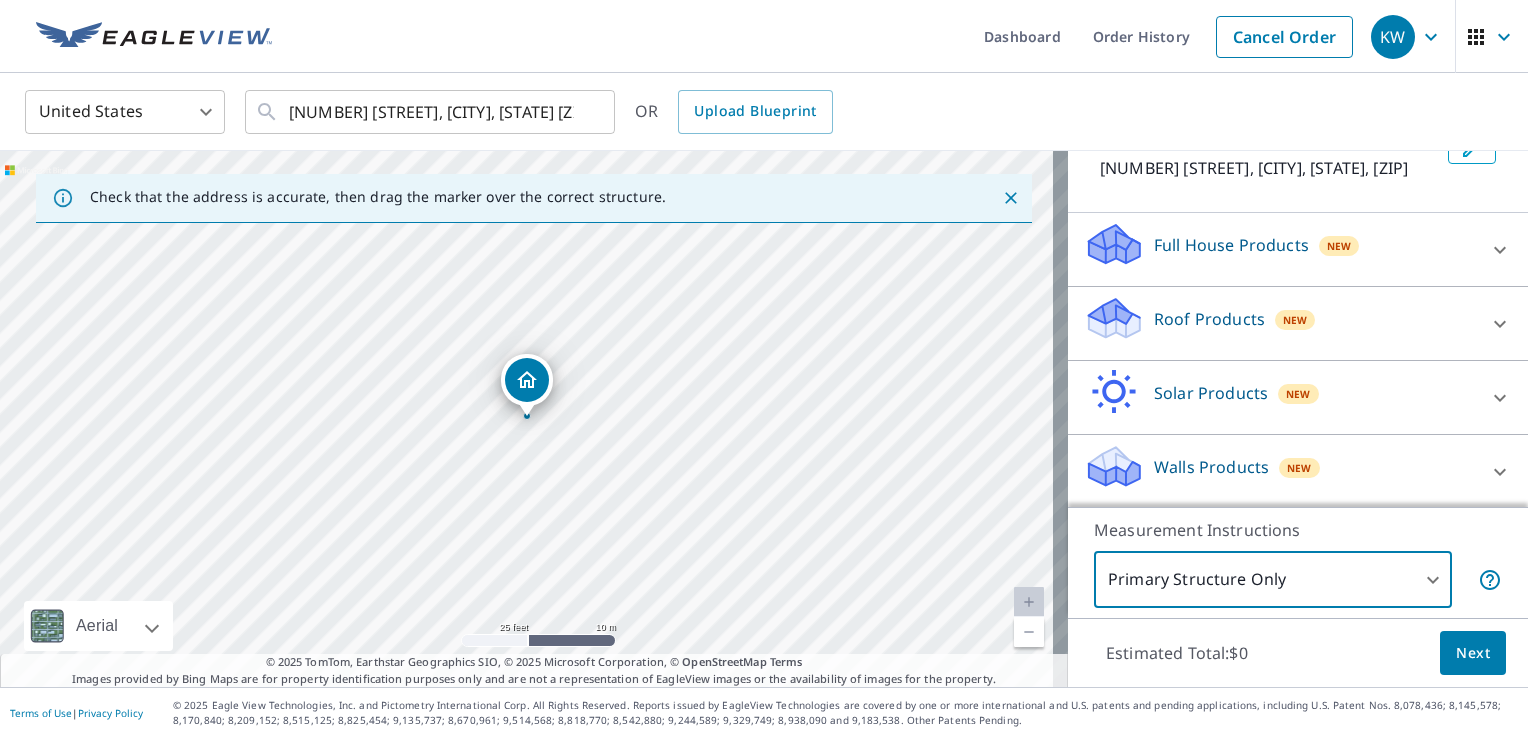 click on "Next" at bounding box center (1473, 653) 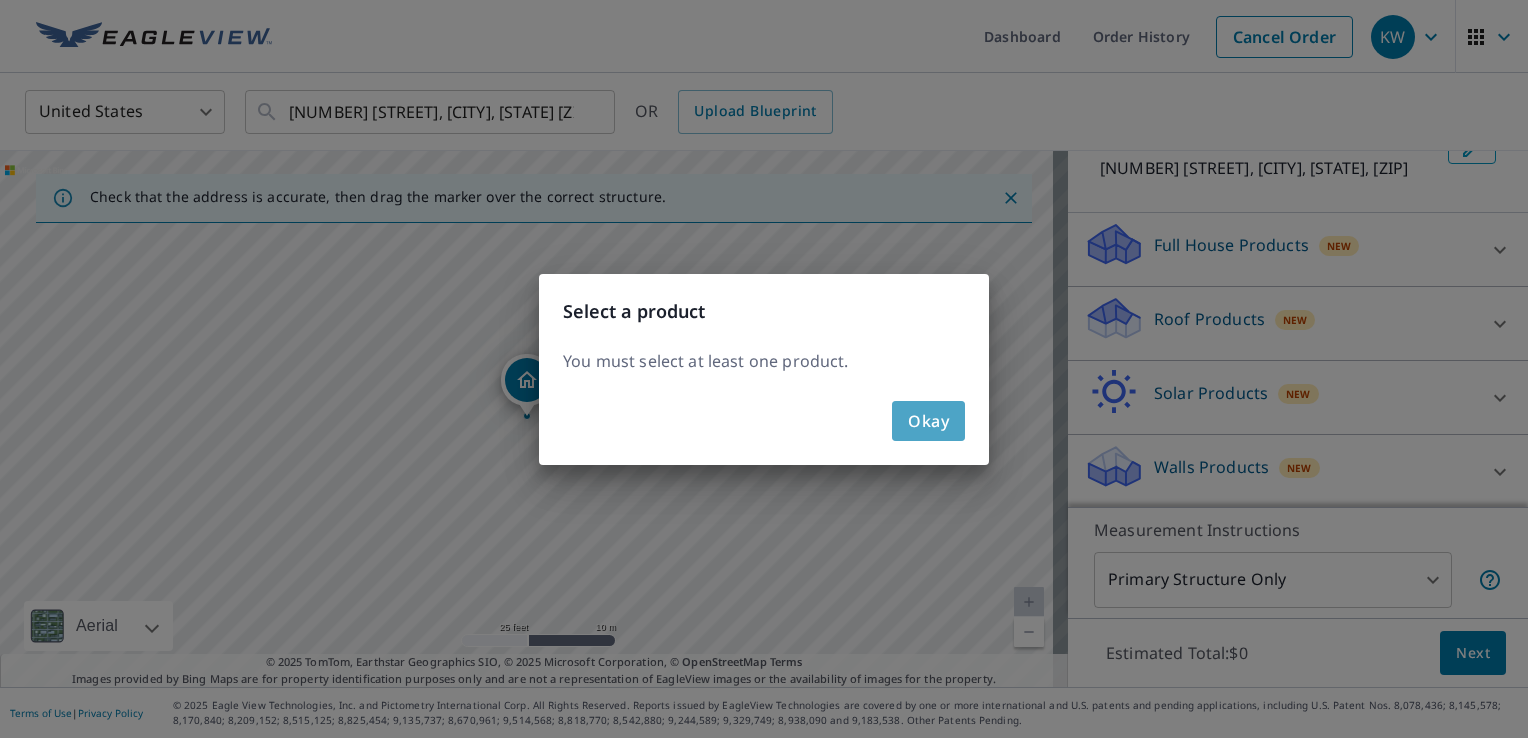 click on "Okay" at bounding box center [928, 421] 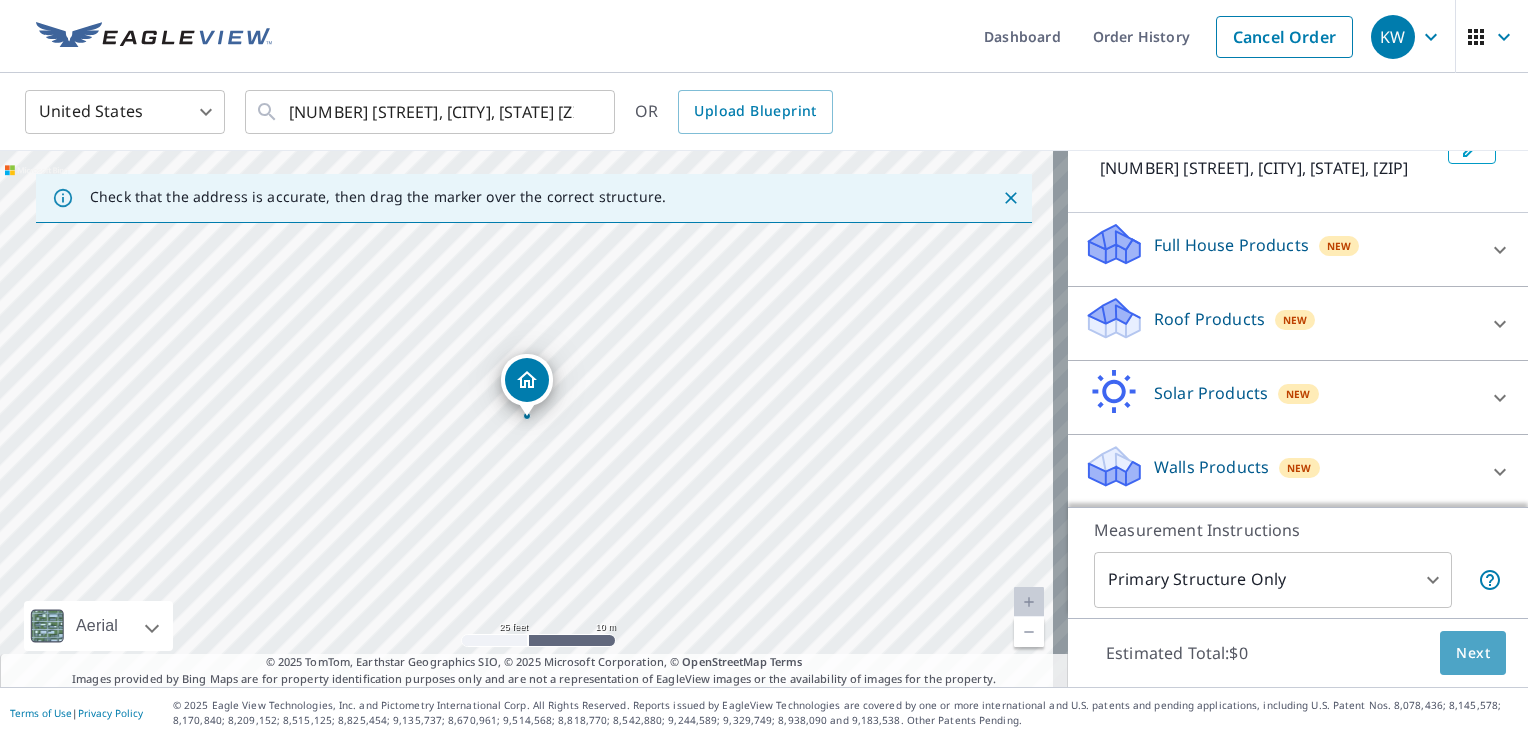 click on "Next" at bounding box center (1473, 653) 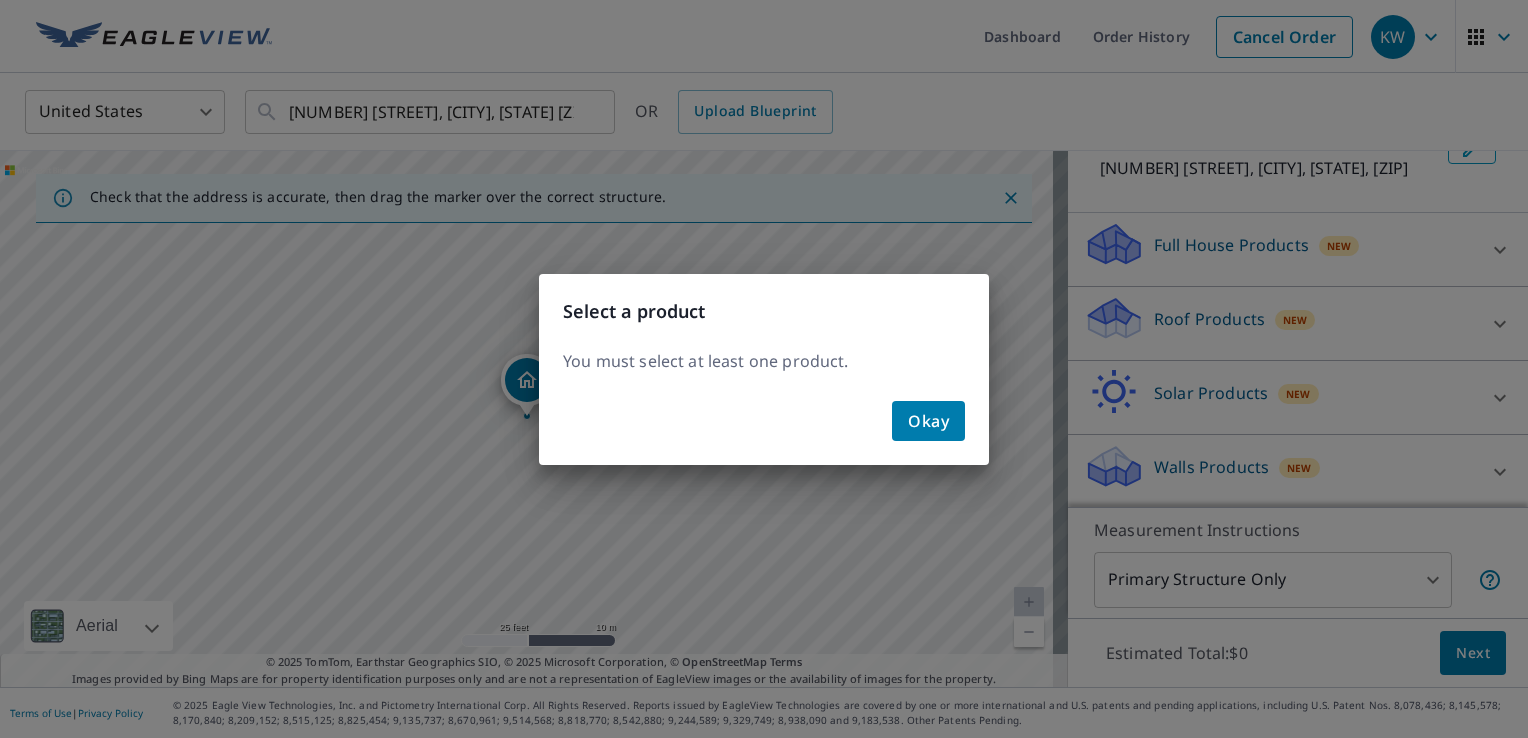 click on "Select a product You must select at least one product. Okay" at bounding box center (764, 369) 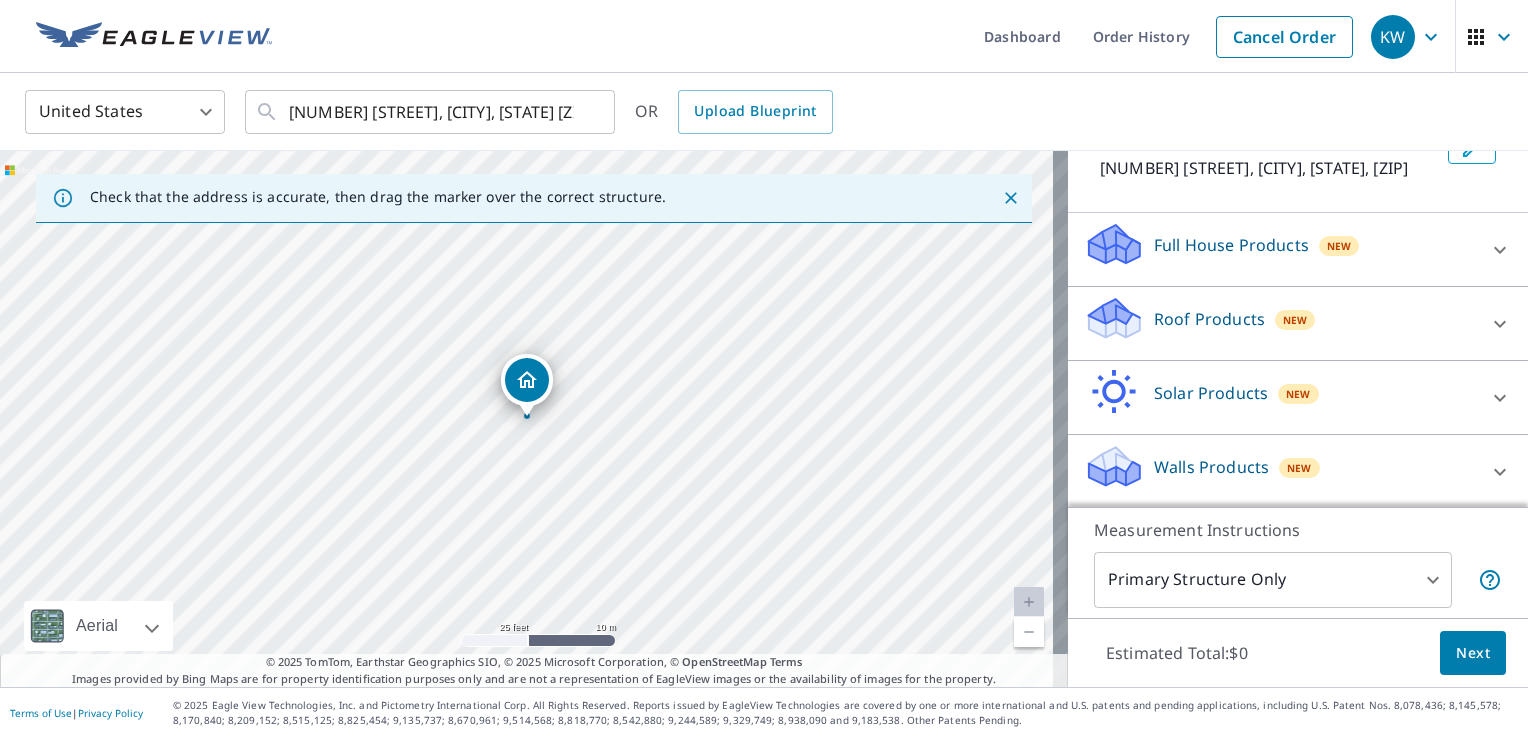 click on "Roof Products" at bounding box center (1209, 319) 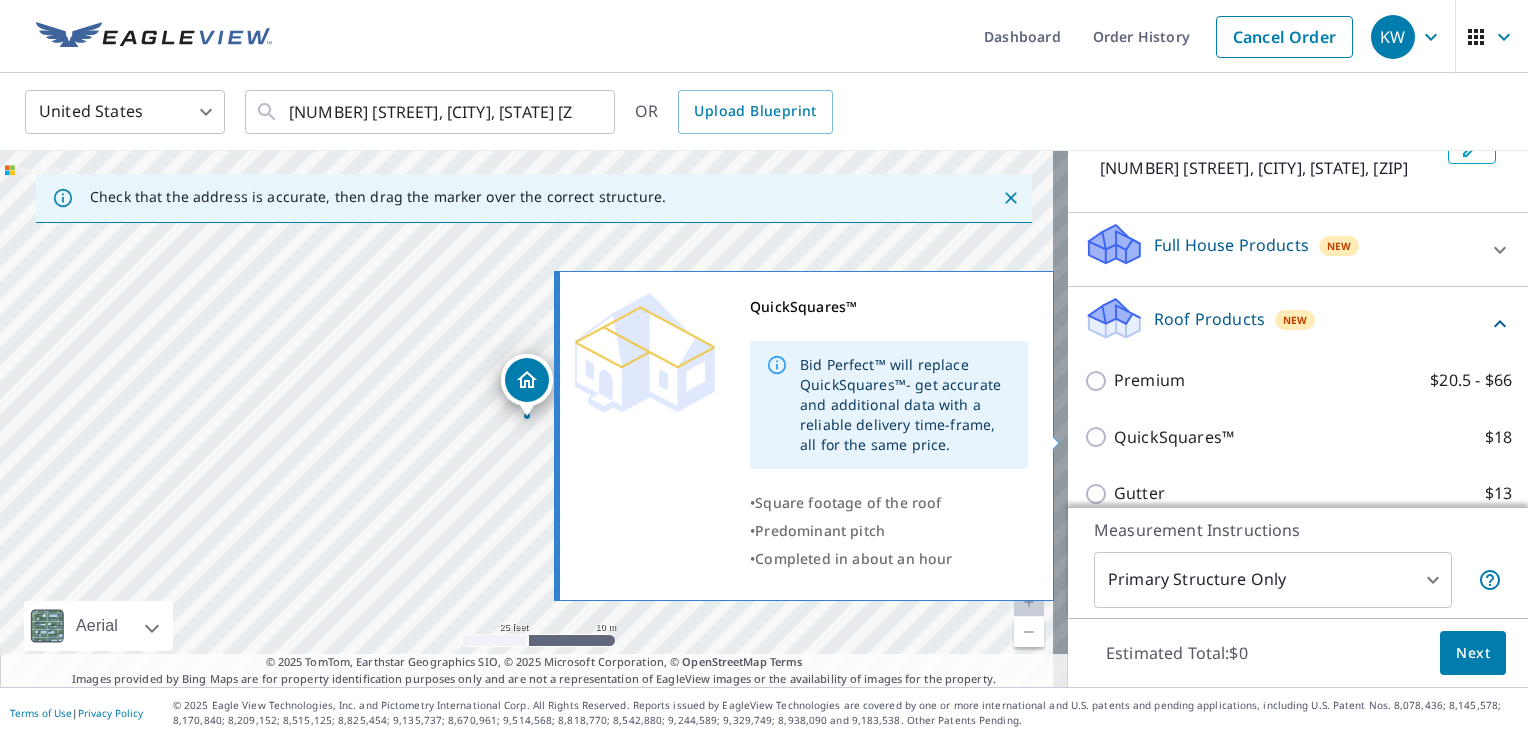 click on "QuickSquares™" at bounding box center (1174, 437) 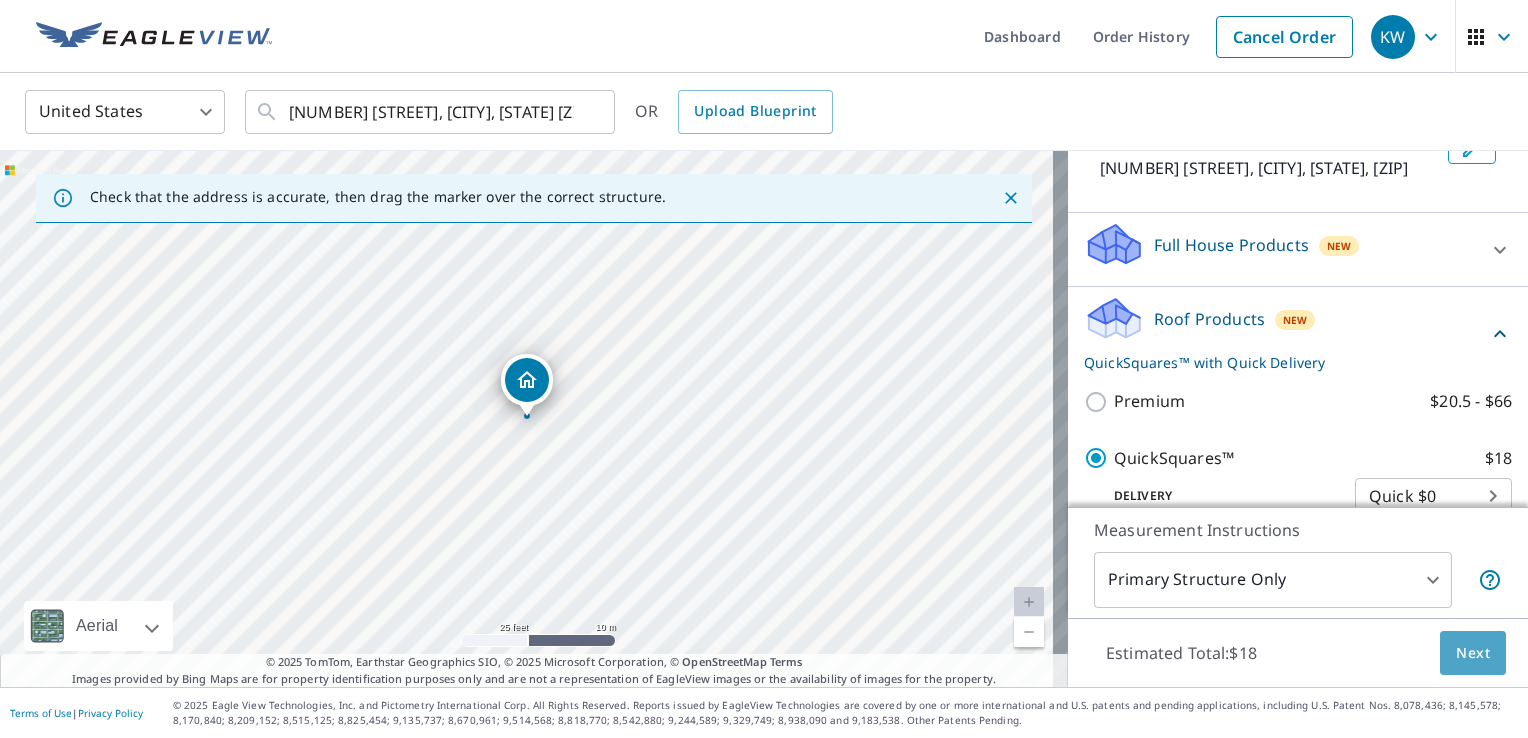click on "Next" at bounding box center [1473, 653] 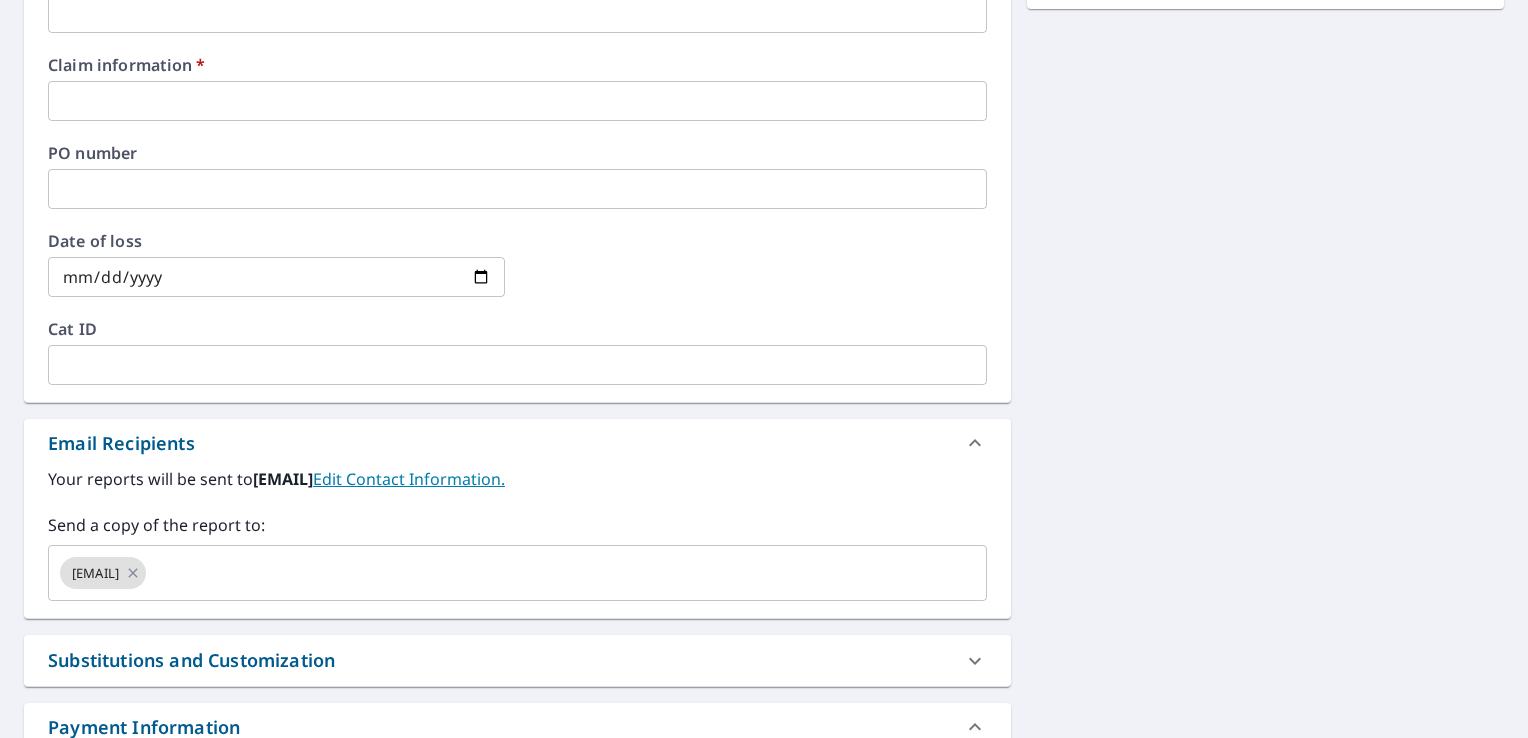 scroll, scrollTop: 600, scrollLeft: 0, axis: vertical 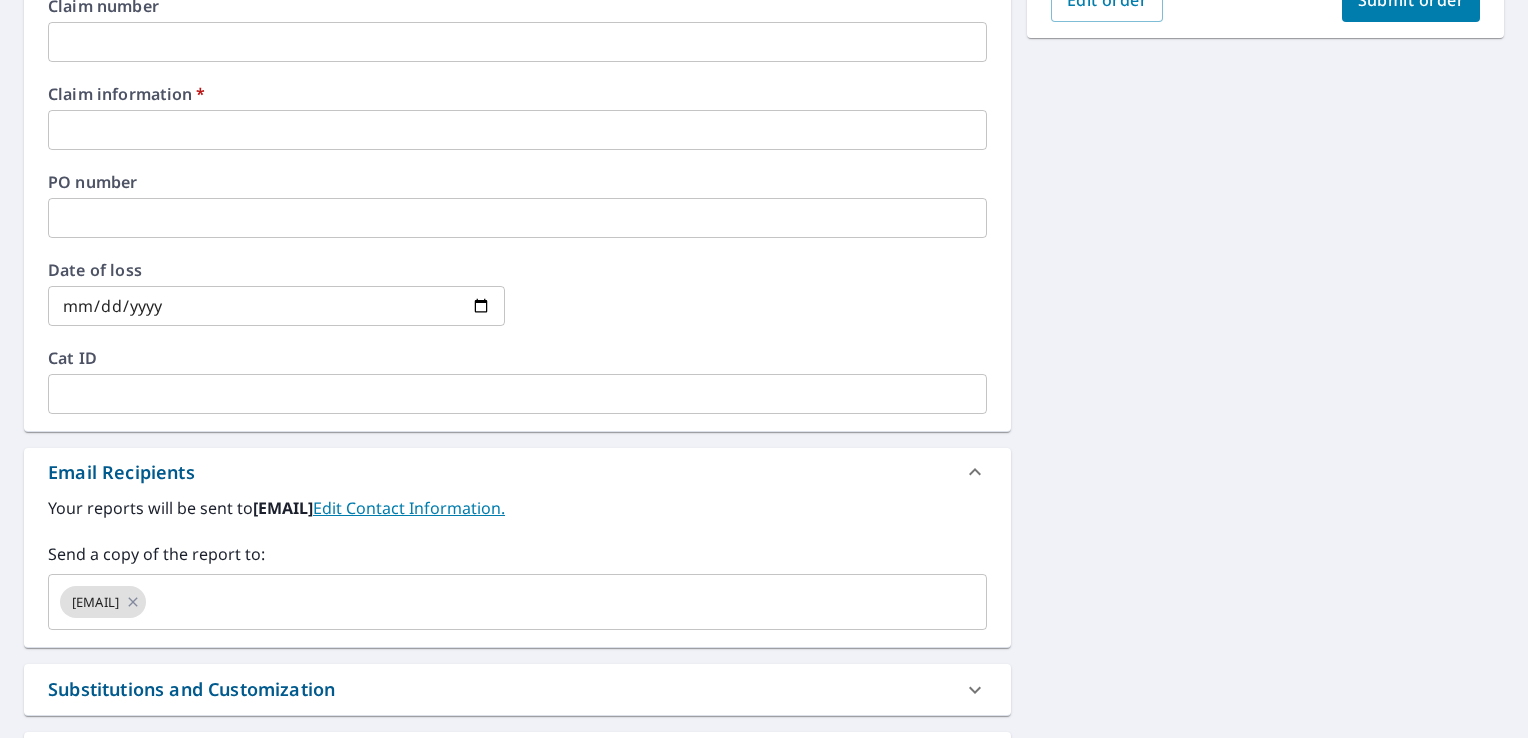 click at bounding box center [517, 130] 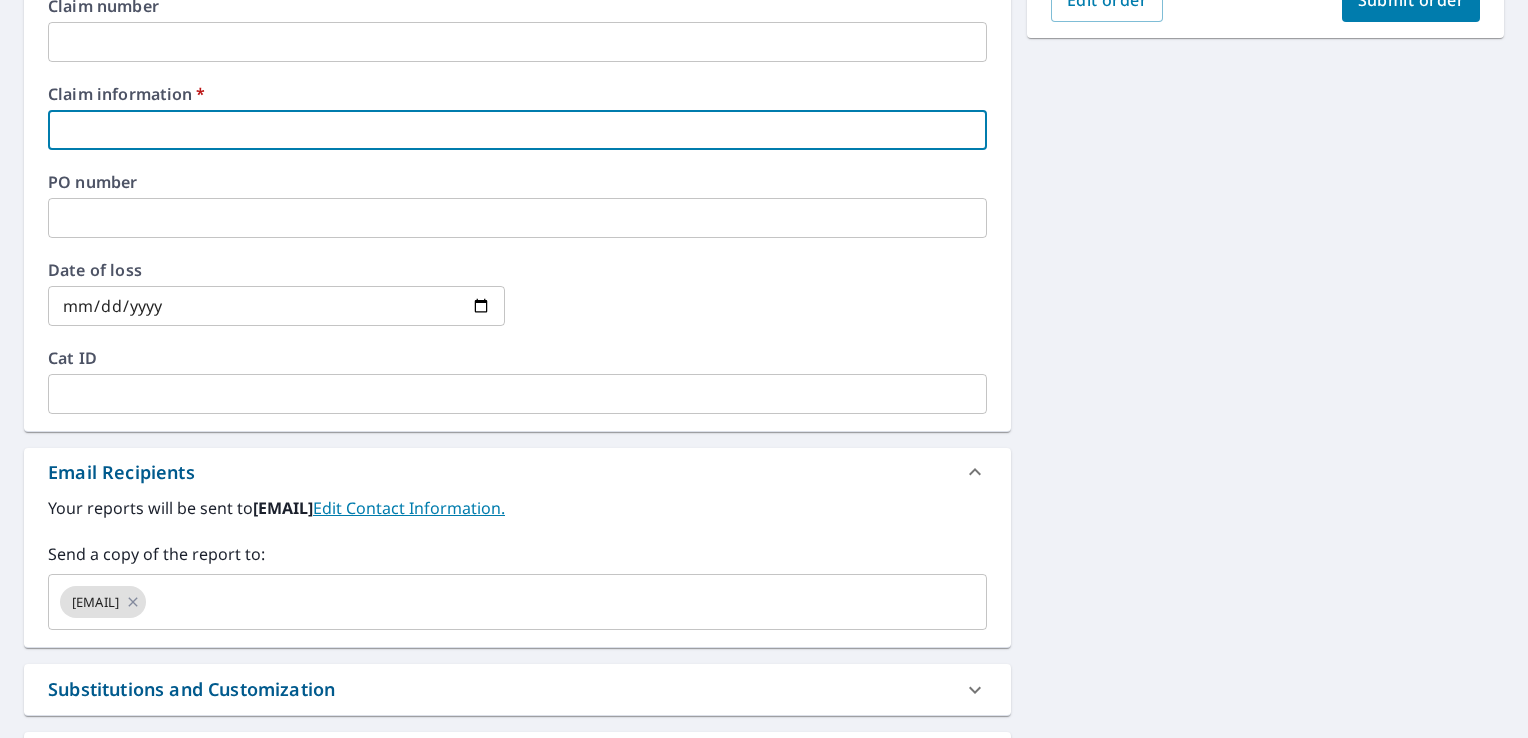 type on "[PHONE]" 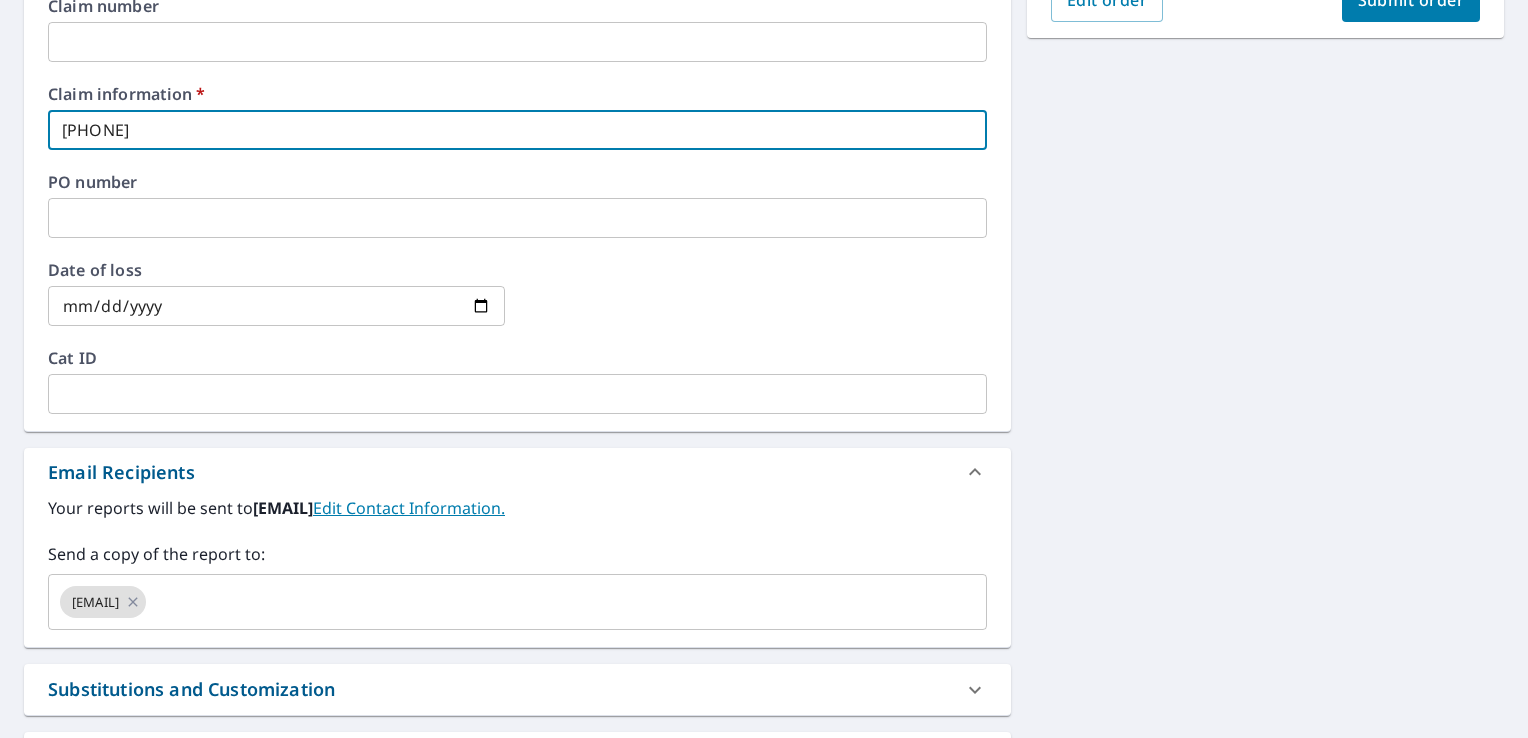 checkbox on "true" 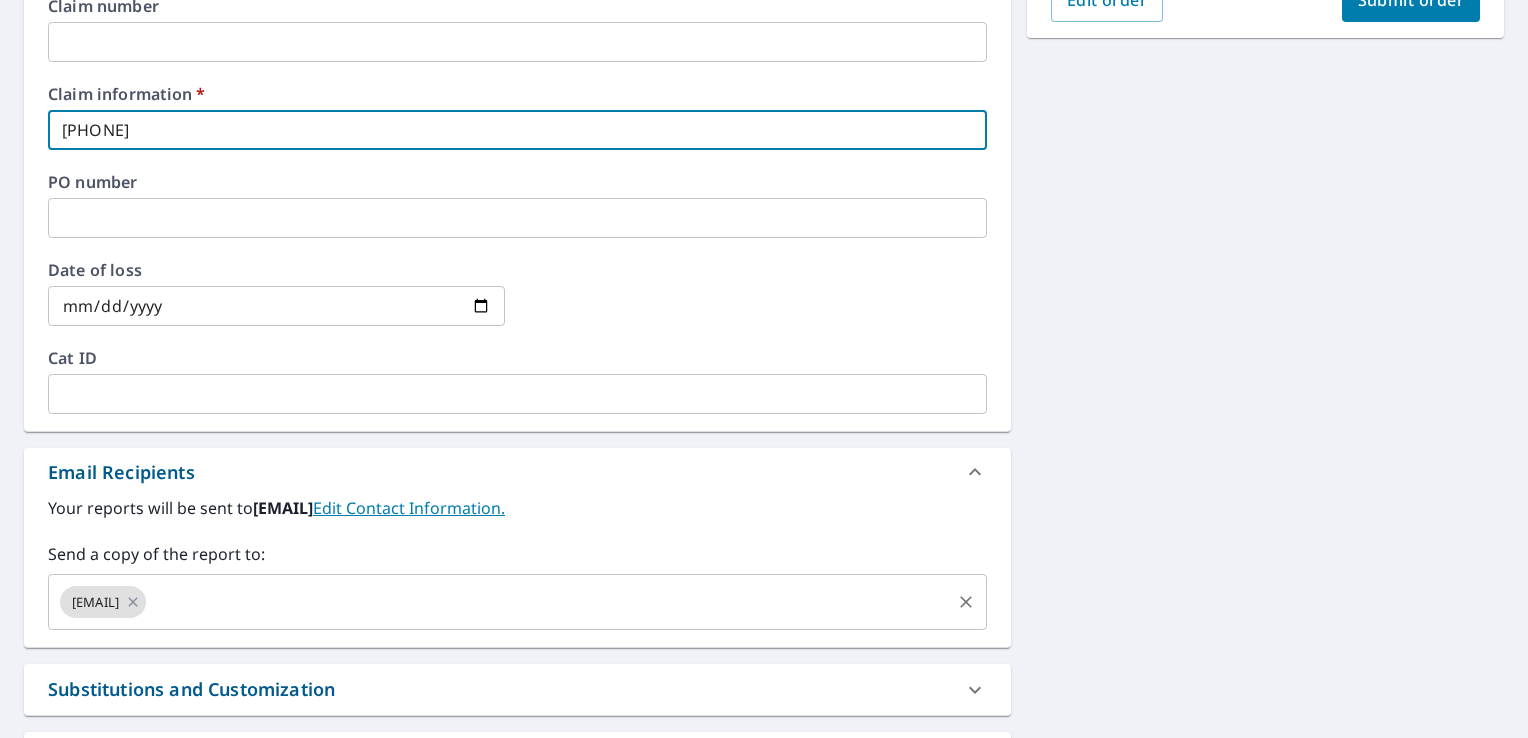 click at bounding box center (548, 602) 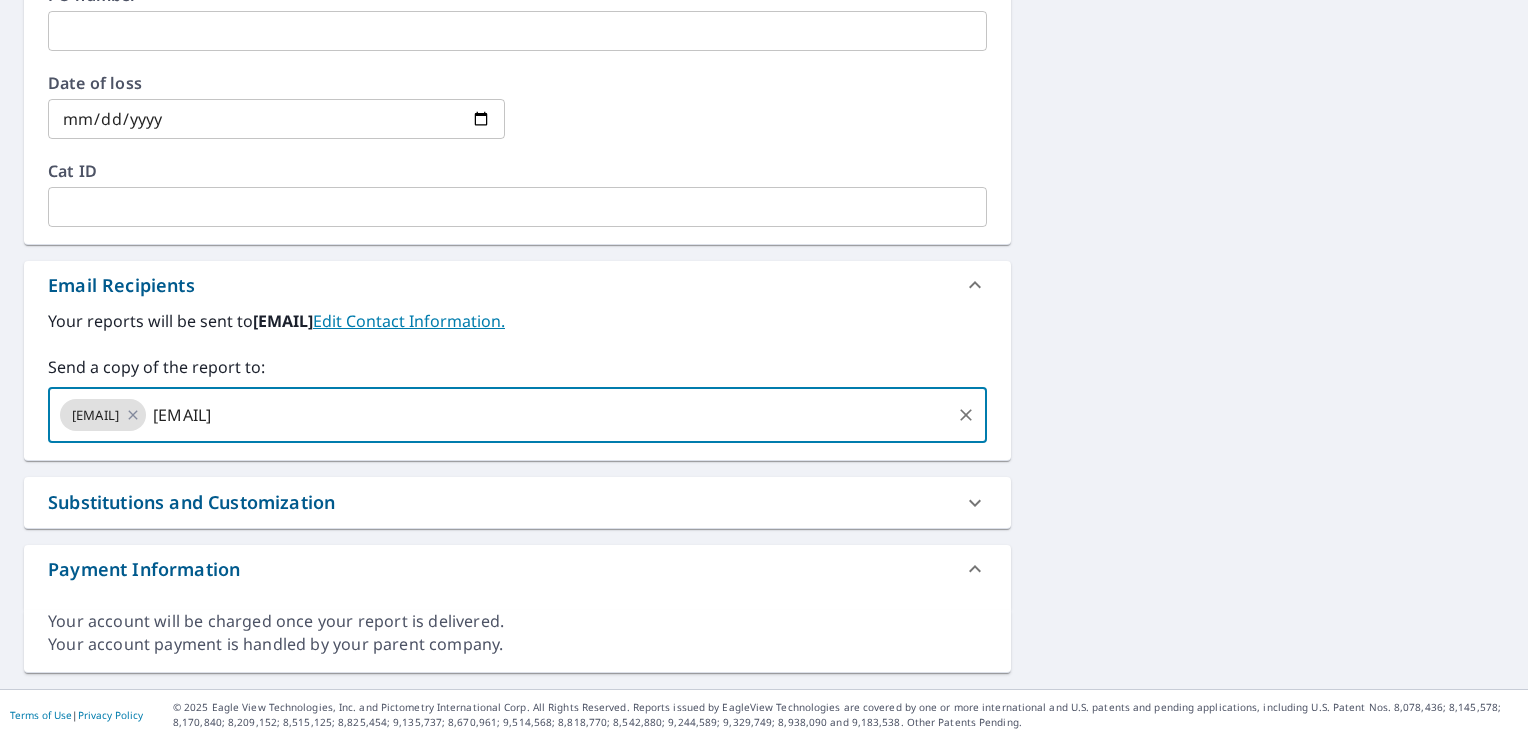 scroll, scrollTop: 287, scrollLeft: 0, axis: vertical 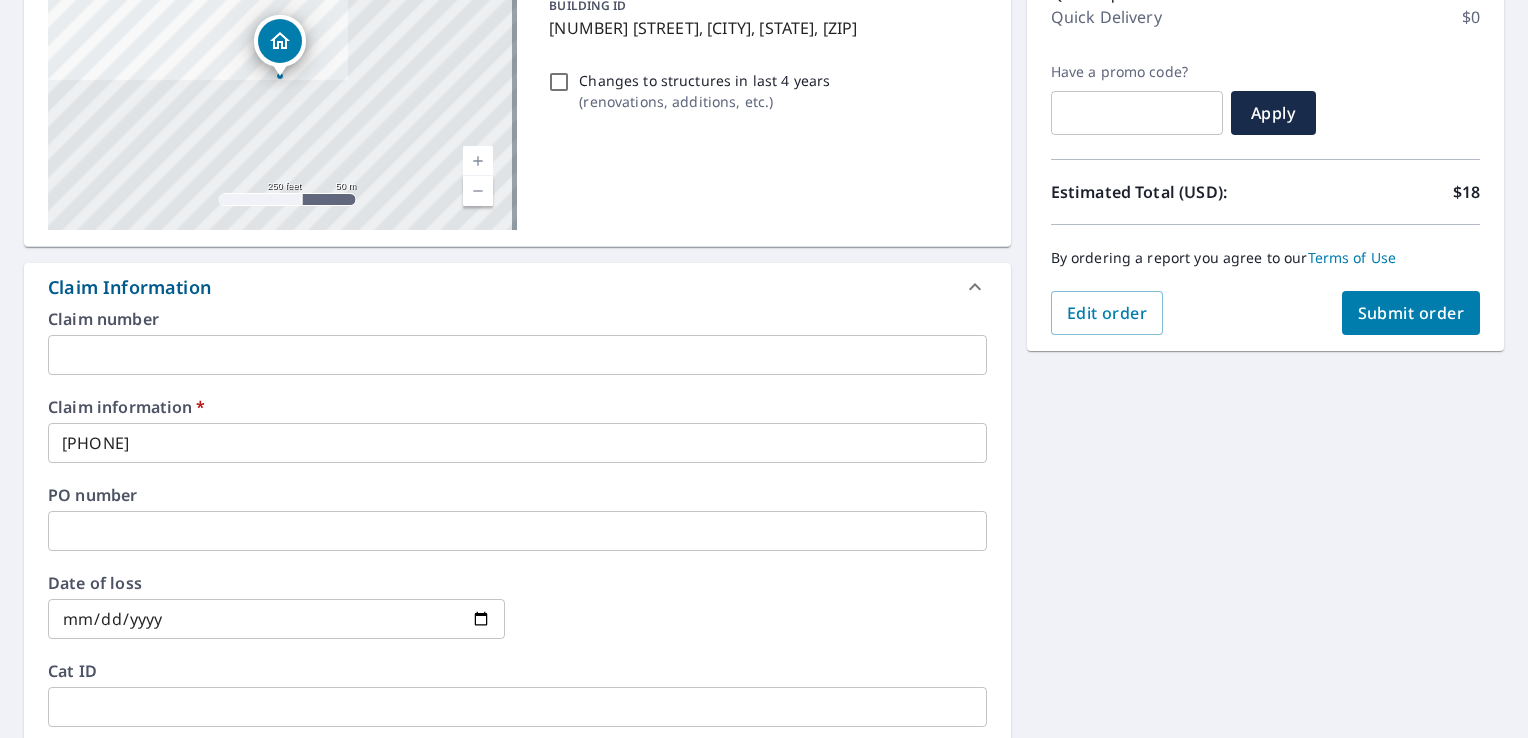 type on "[EMAIL]" 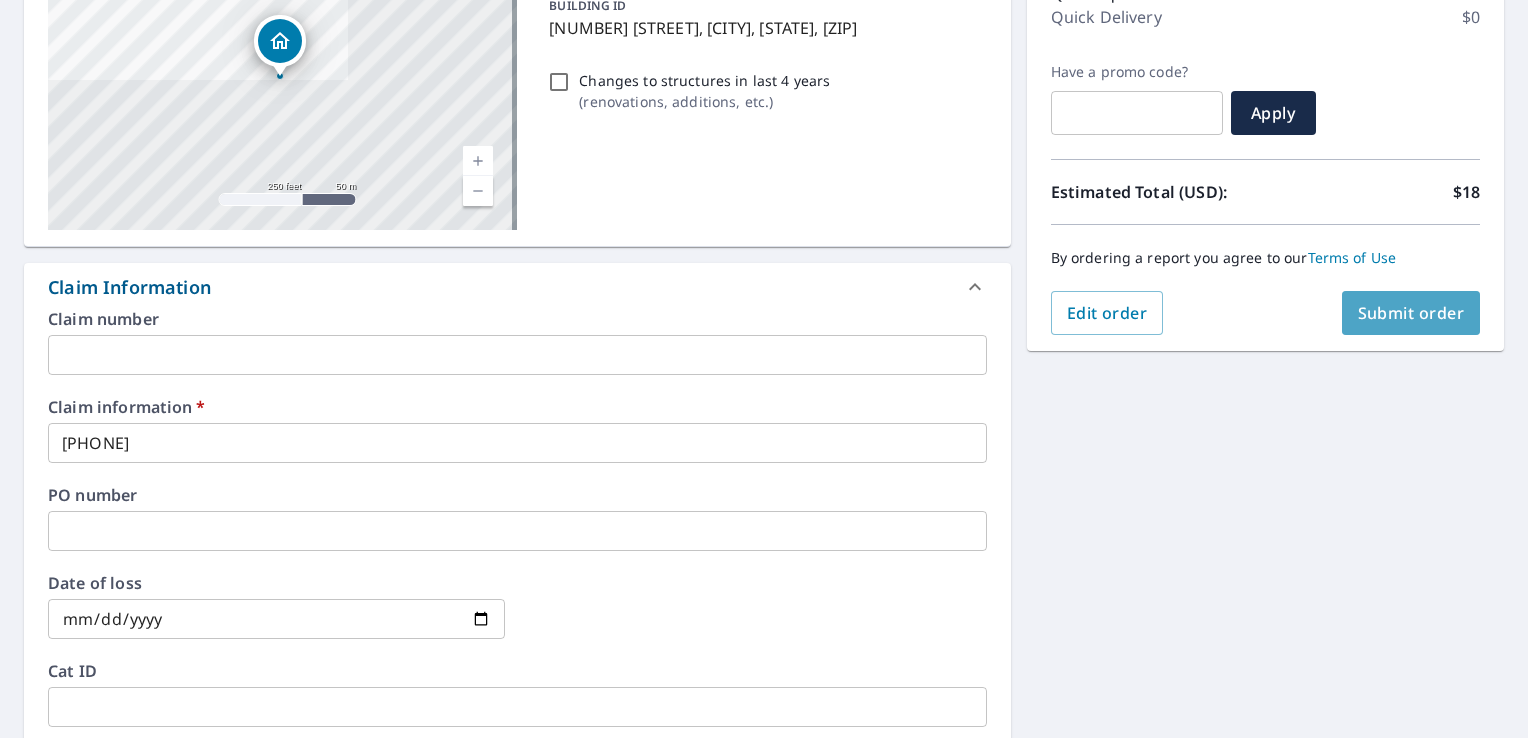 click on "Submit order" at bounding box center (1411, 313) 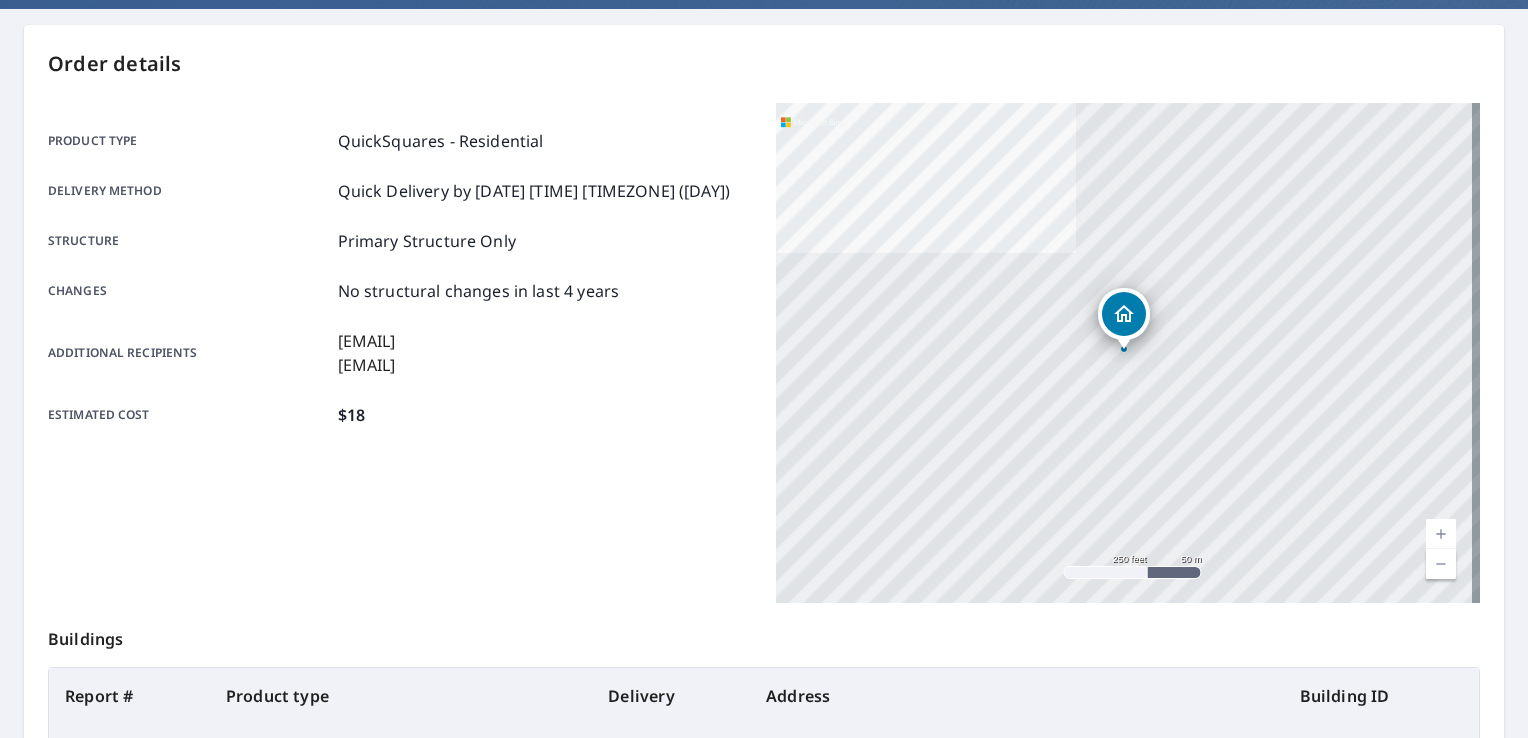 scroll, scrollTop: 0, scrollLeft: 0, axis: both 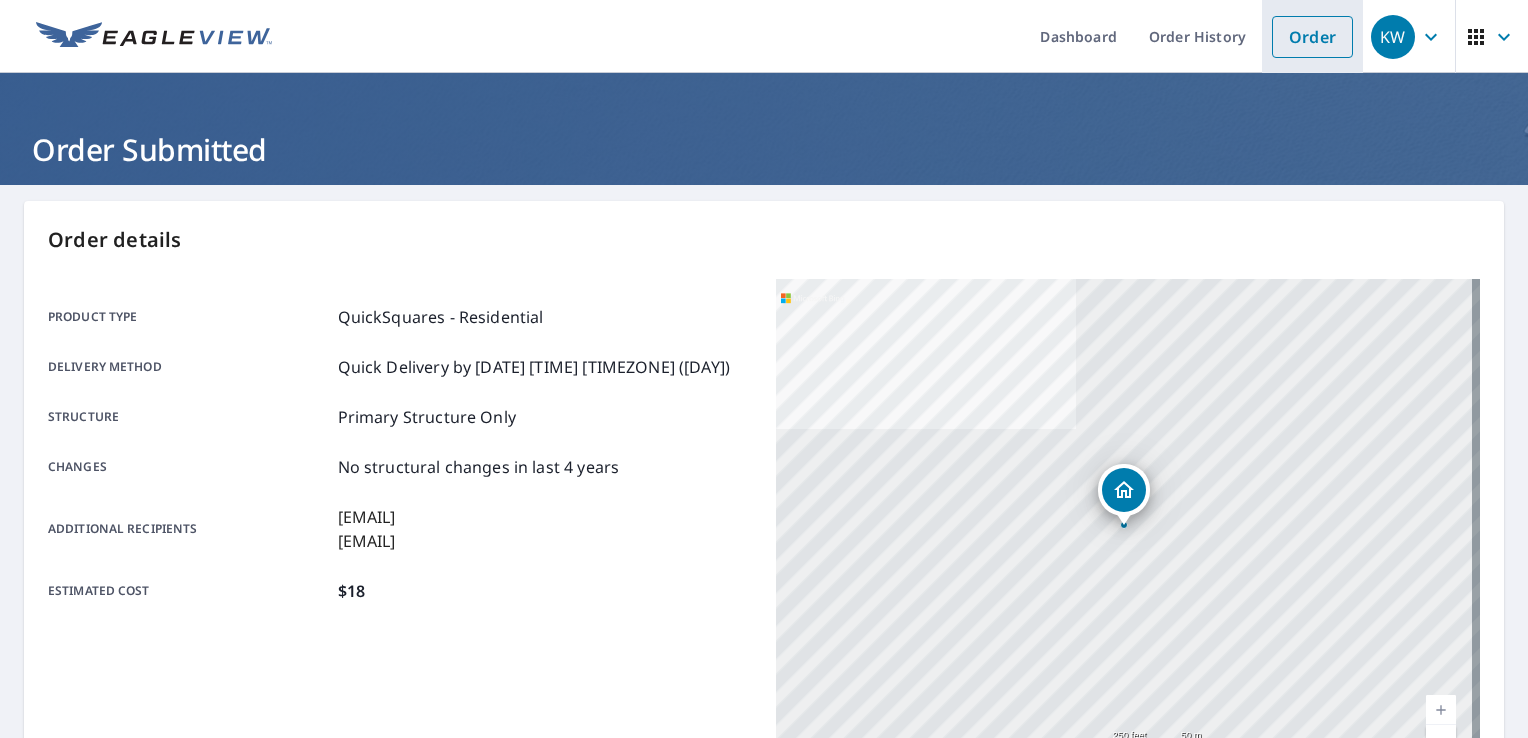 click on "Order" at bounding box center [1312, 37] 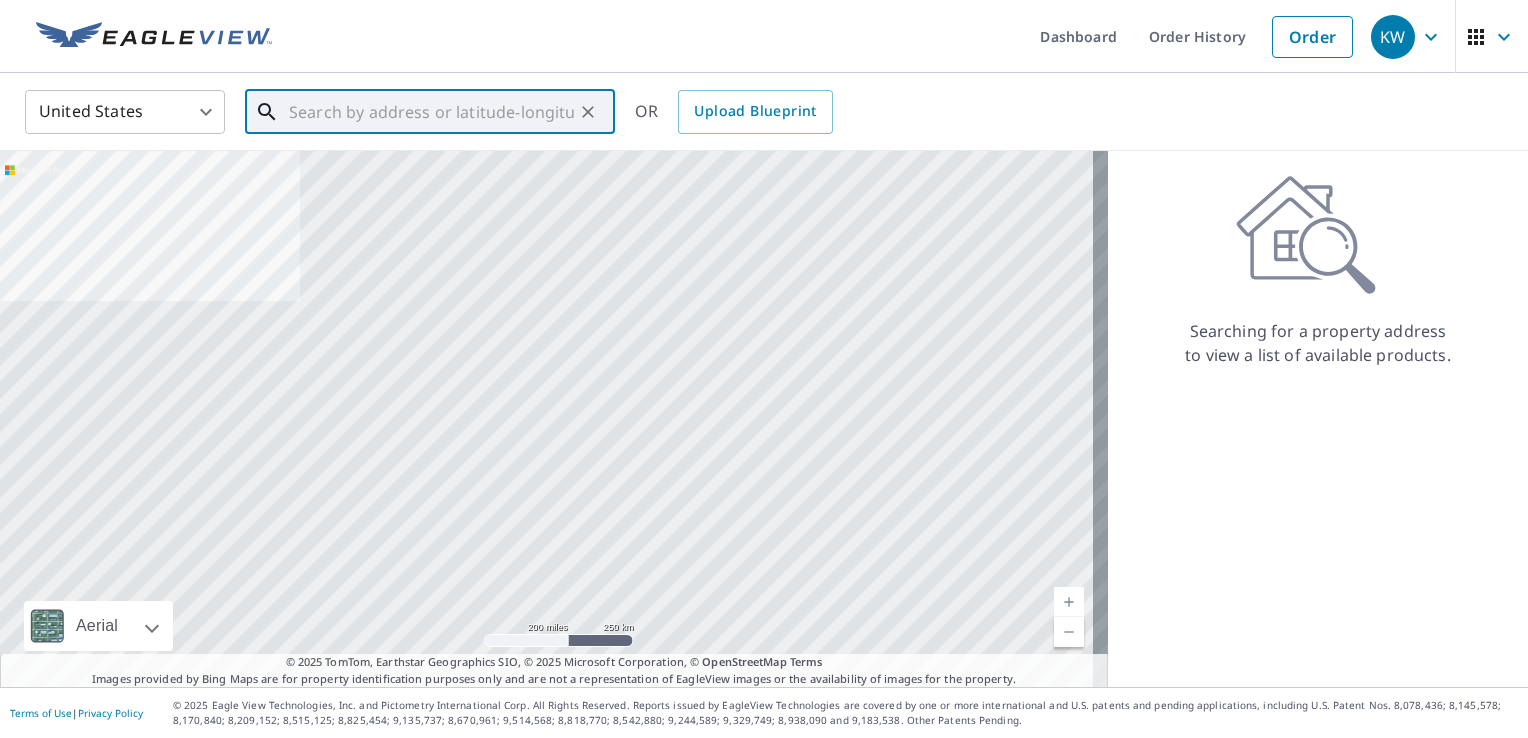 click at bounding box center [431, 112] 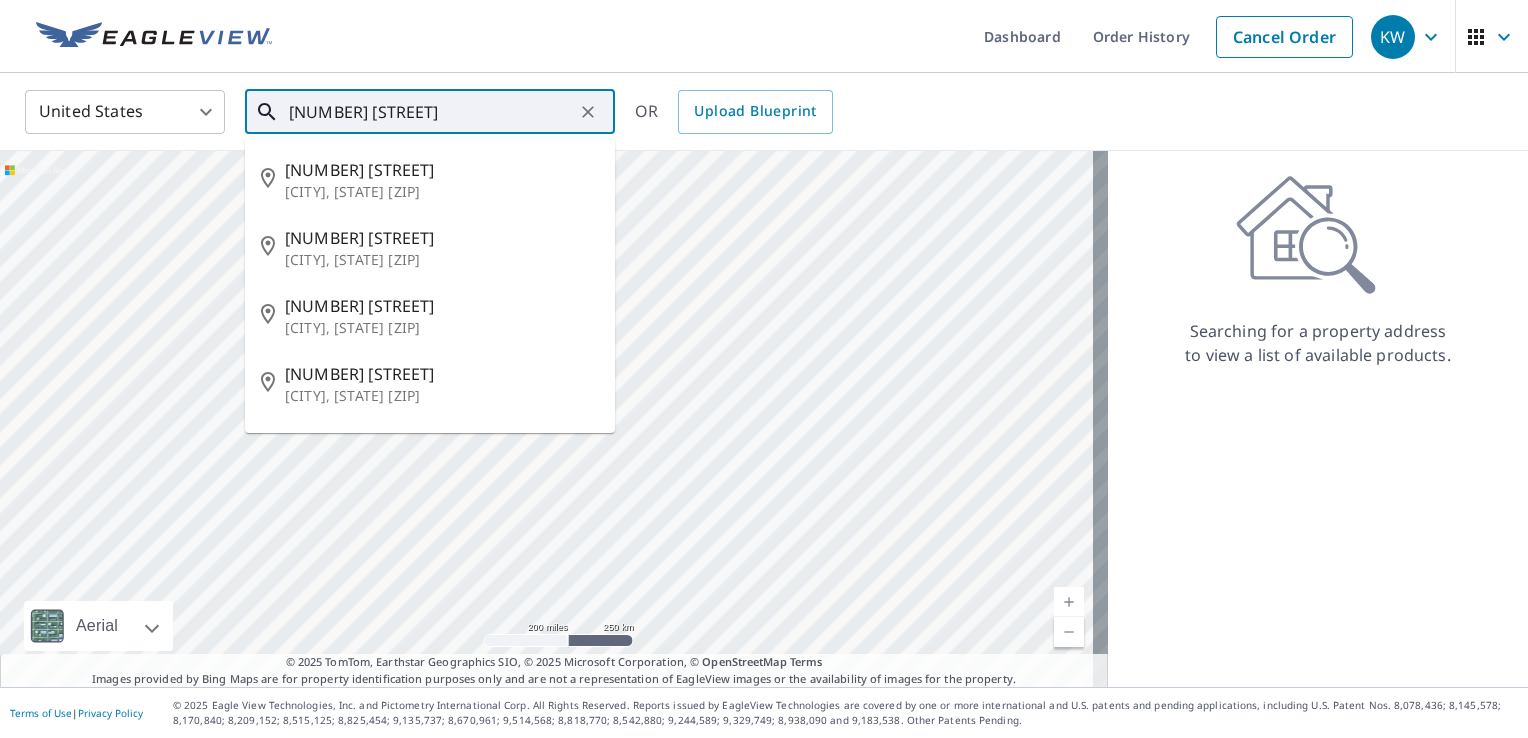 drag, startPoint x: 596, startPoint y: 205, endPoint x: 629, endPoint y: 215, distance: 34.48188 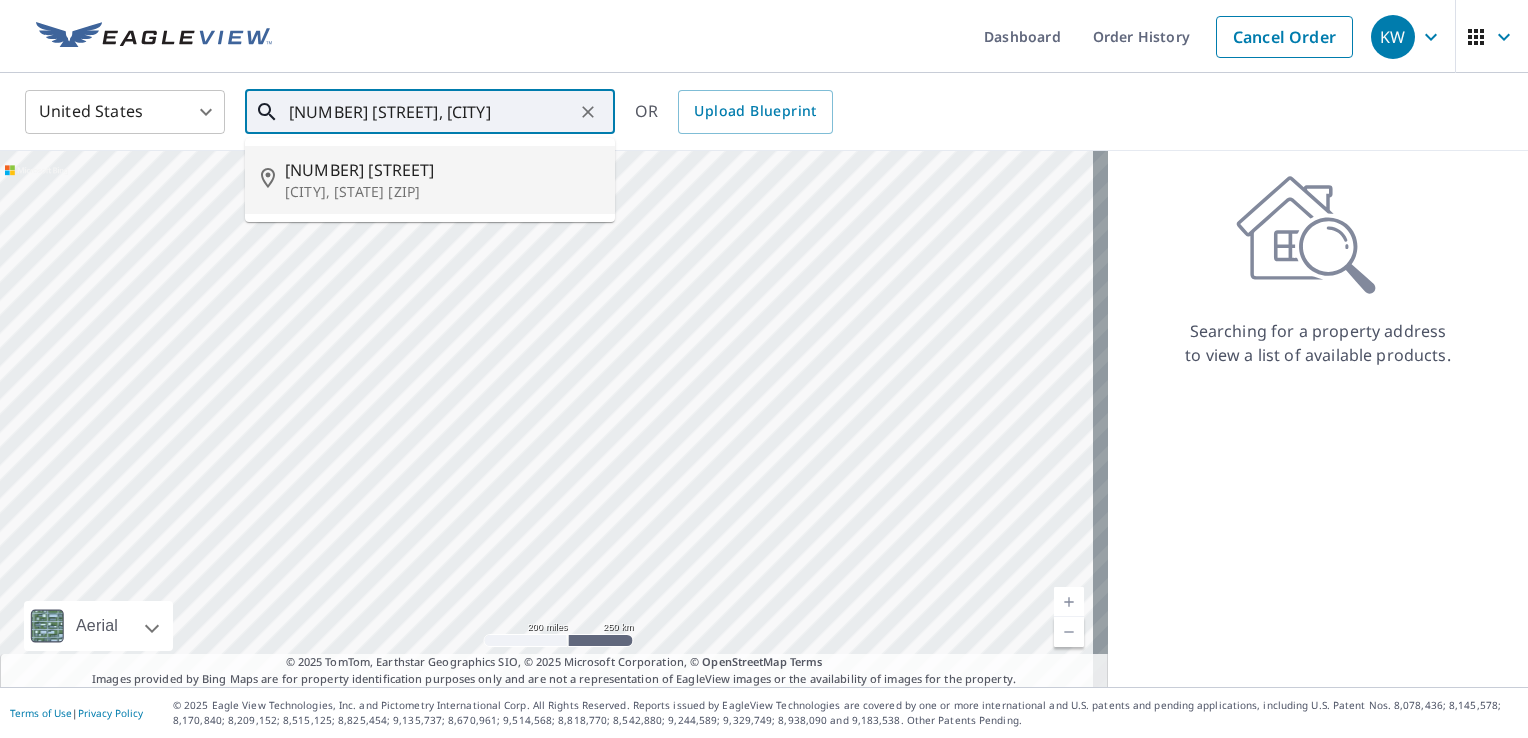 click on "[NUMBER] [STREET]" at bounding box center (442, 170) 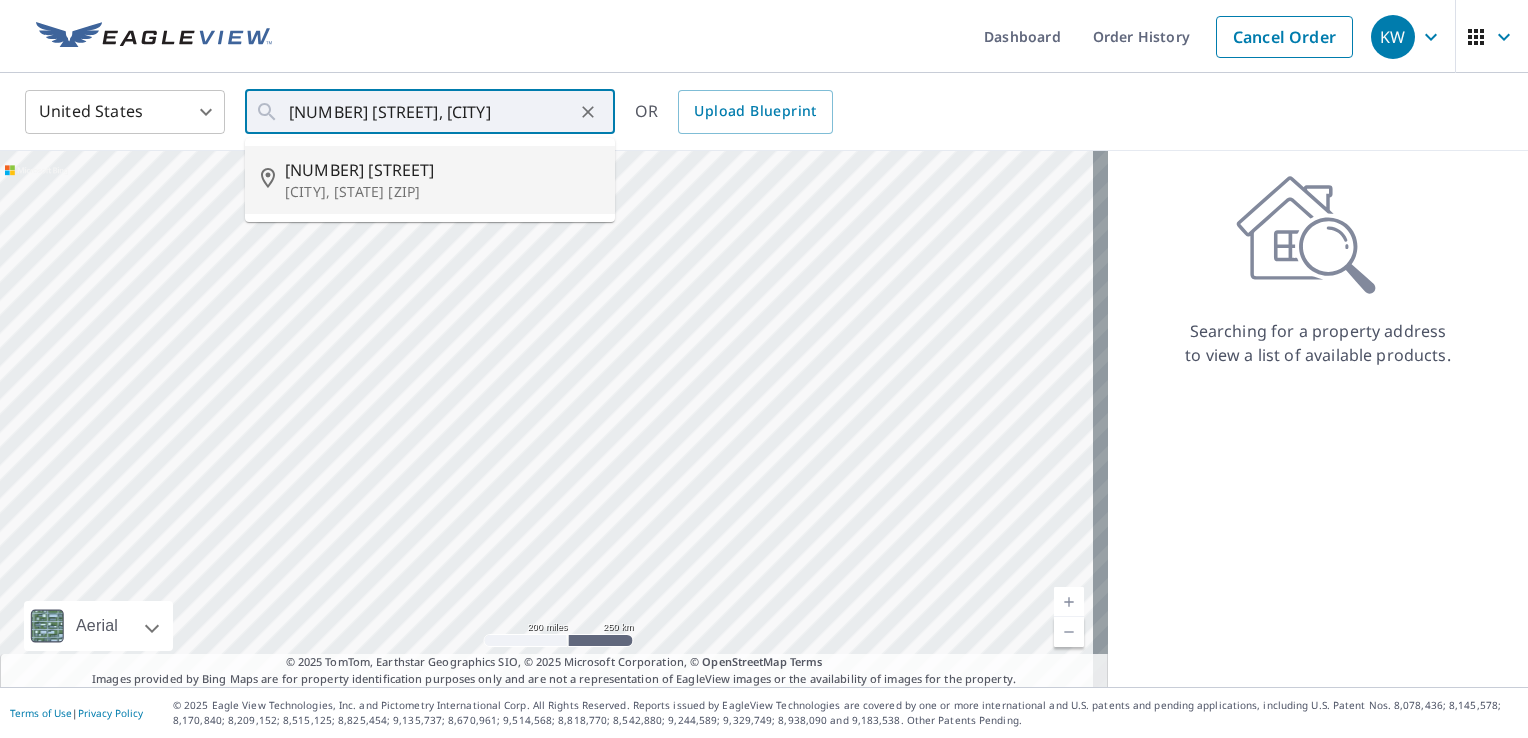 type on "[NUMBER] [STREET] [CITY], [STATE] [ZIP]" 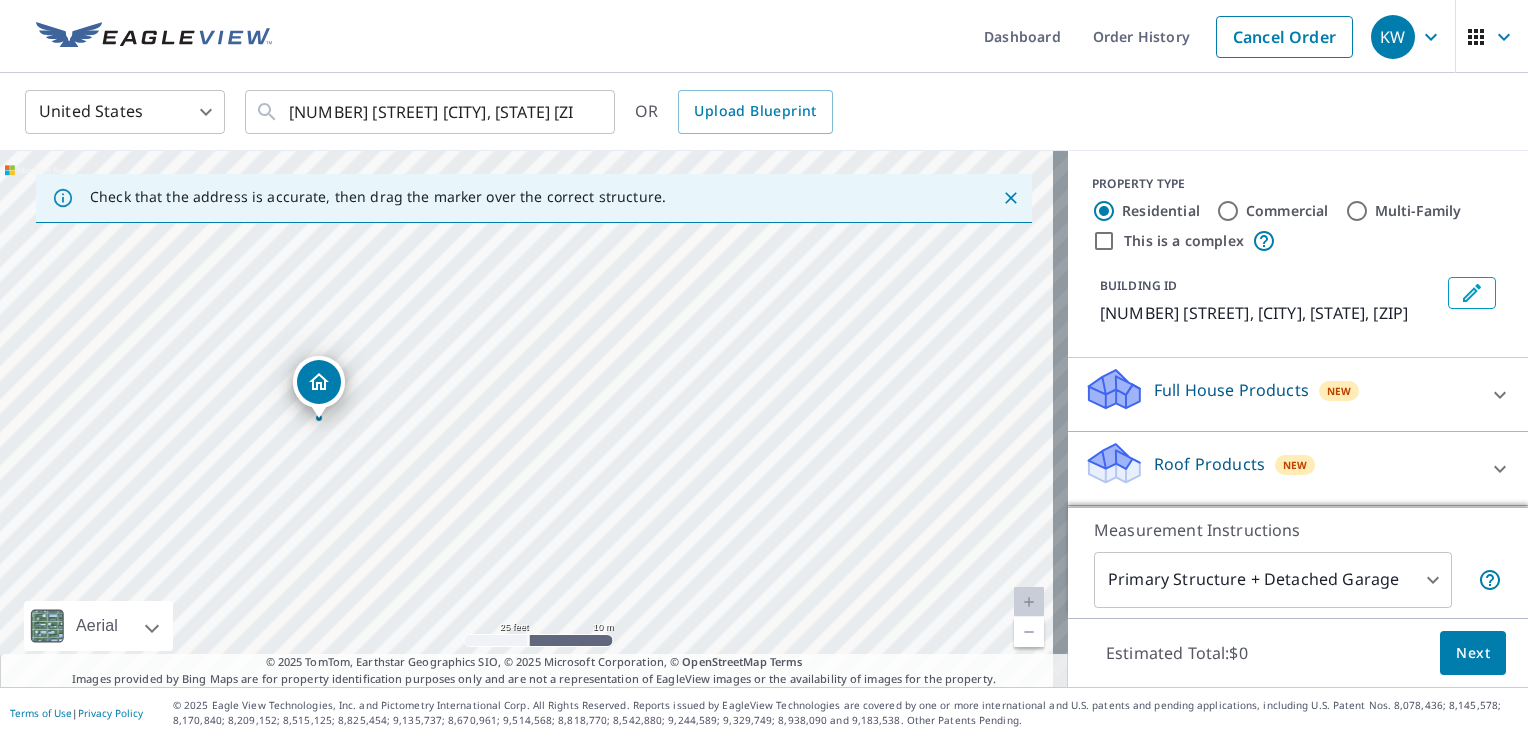 click on "[EMAIL] [EMAIL]
Dashboard Order History Cancel Order KW [COUNTRY] [COUNTRY_CODE] ​ [NUMBER] [STREET] [CITY], [STATE] [ZIP] ​ OR Upload Blueprint Check that the address is accurate, then drag the marker over the correct structure. [NUMBER] [STREET] [CITY], [STATE] [ZIP] Aerial Road A standard road map Aerial A detailed look from above Labels Labels 25 feet 10 m © 2025 TomTom, © Vexcel Imaging, © 2025 Microsoft Corporation,  © OpenStreetMap Terms © 2025 TomTom, Earthstar Geographics SIO, © 2025 Microsoft Corporation, ©   OpenStreetMap   Terms Images provided by Bing Maps are for property identification purposes only and are not a representation of EagleView images or the availability of images for the property. PROPERTY TYPE Residential Commercial Multi-Family This is a complex BUILDING ID [NUMBER] [STREET], [CITY], [STATE], [ZIP] Full House Products New Full House™ $90.3 Roof Products New Premium $20.5 - $66 QuickSquares™ $18 Gutter $13 Bid Perfect™ $18 Solar Products New Inform Essentials+ $60 Inform Advanced $75 1" at bounding box center [764, 369] 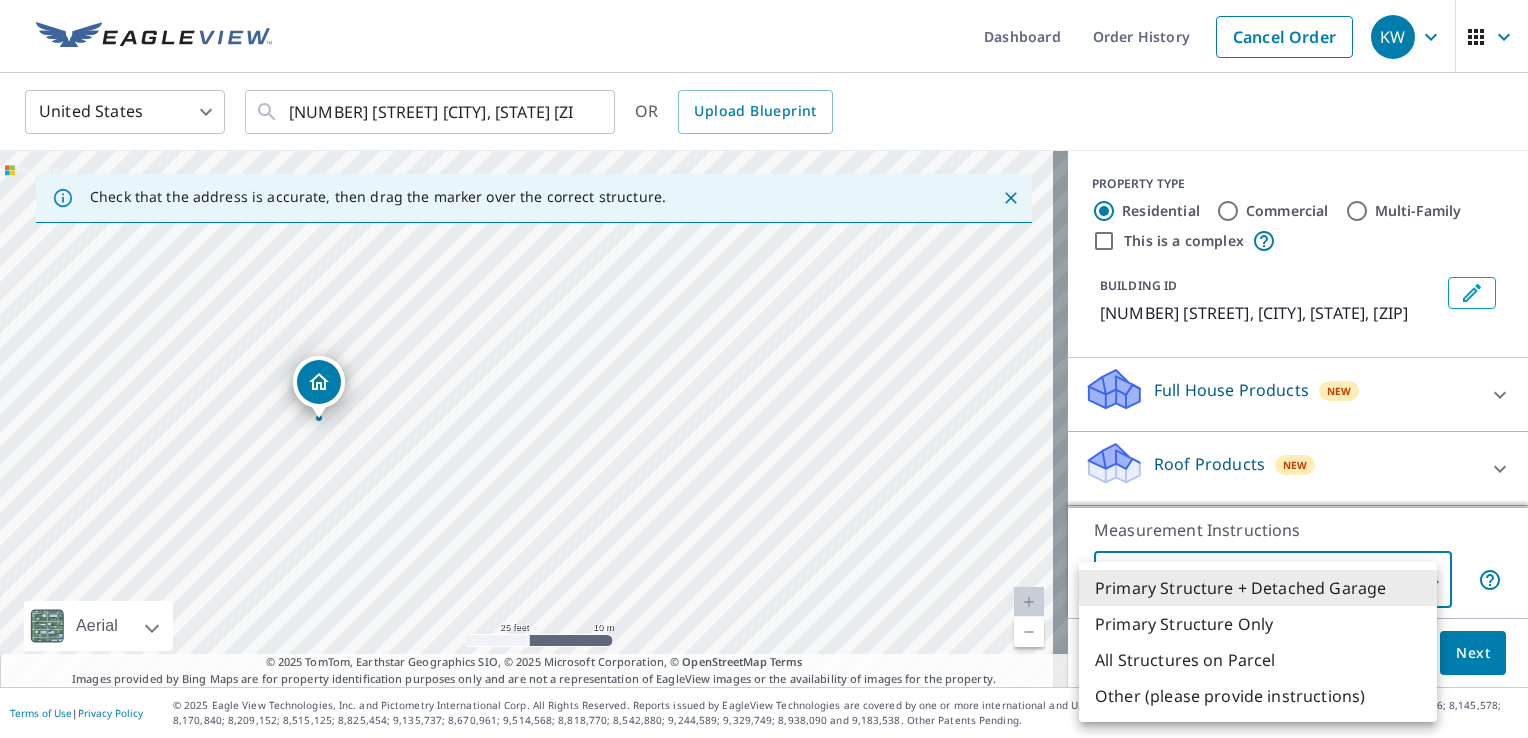 click on "Primary Structure Only" at bounding box center (1258, 624) 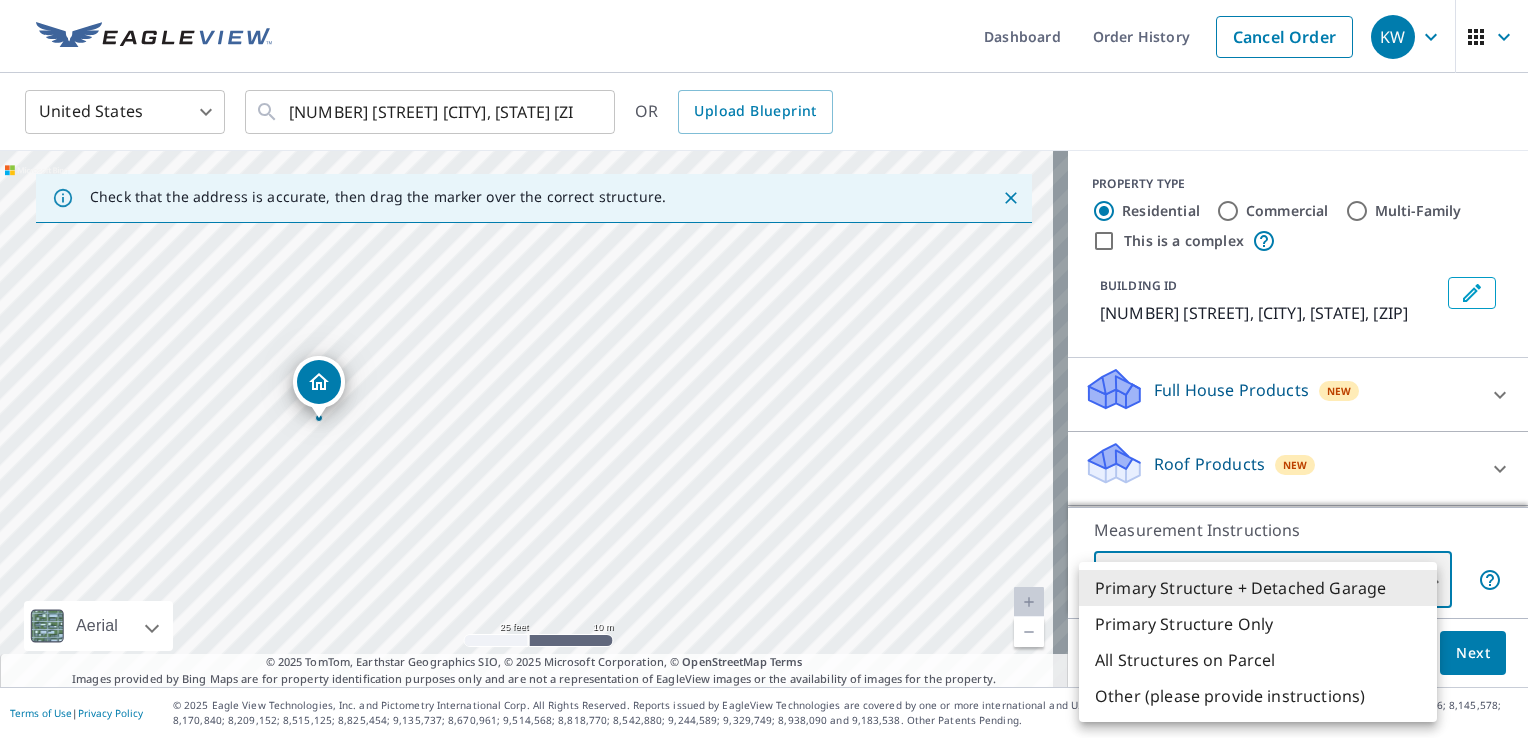 type on "2" 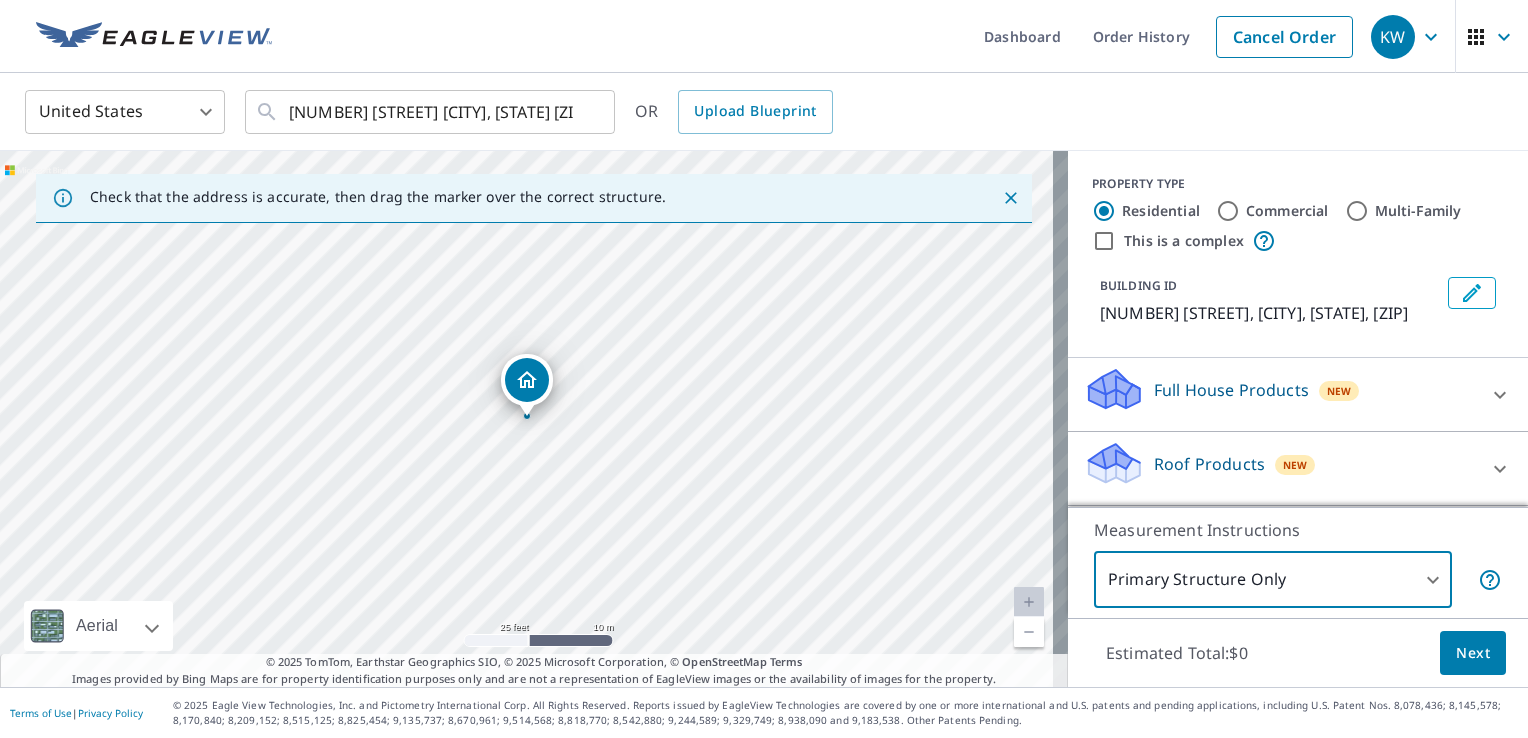 click on "Roof Products" at bounding box center (1209, 464) 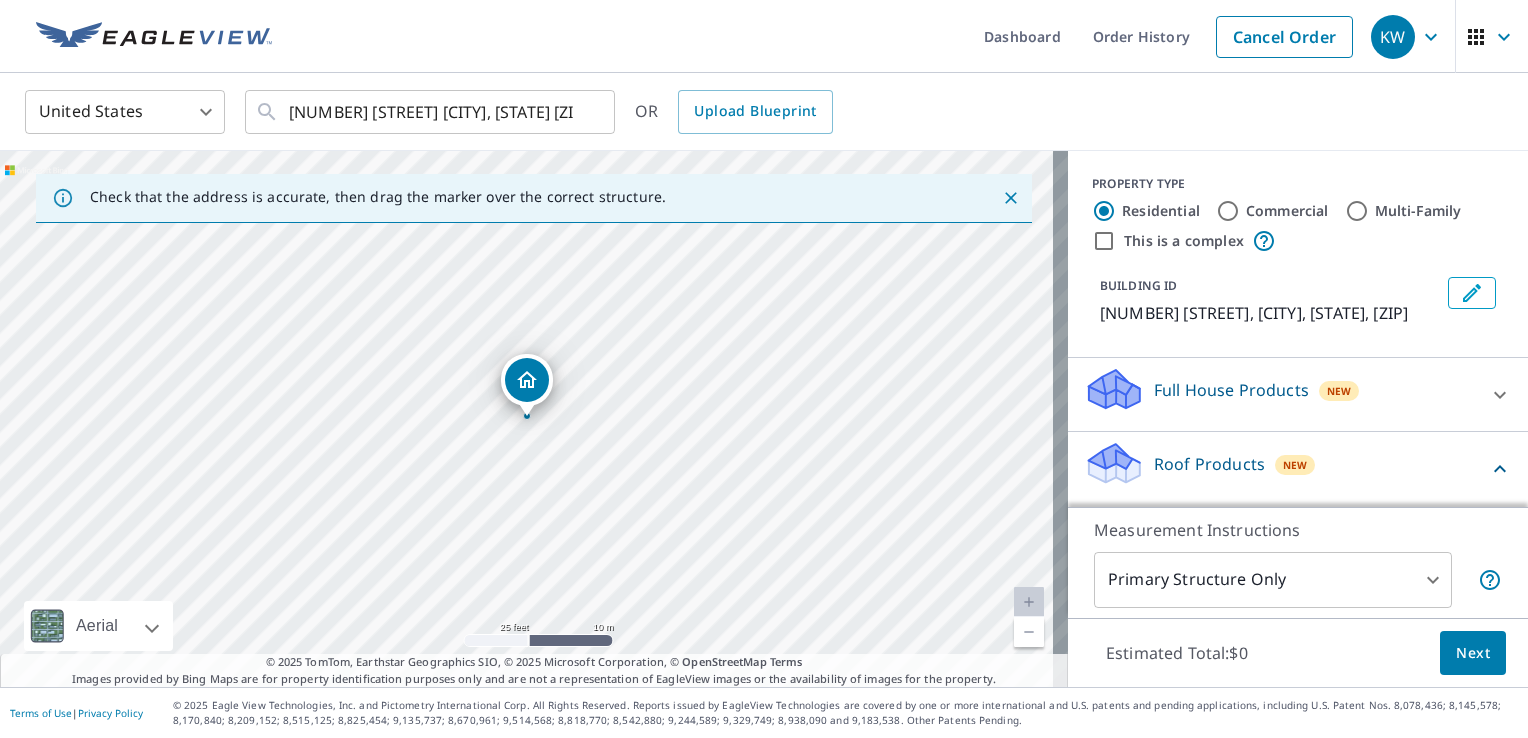 scroll, scrollTop: 100, scrollLeft: 0, axis: vertical 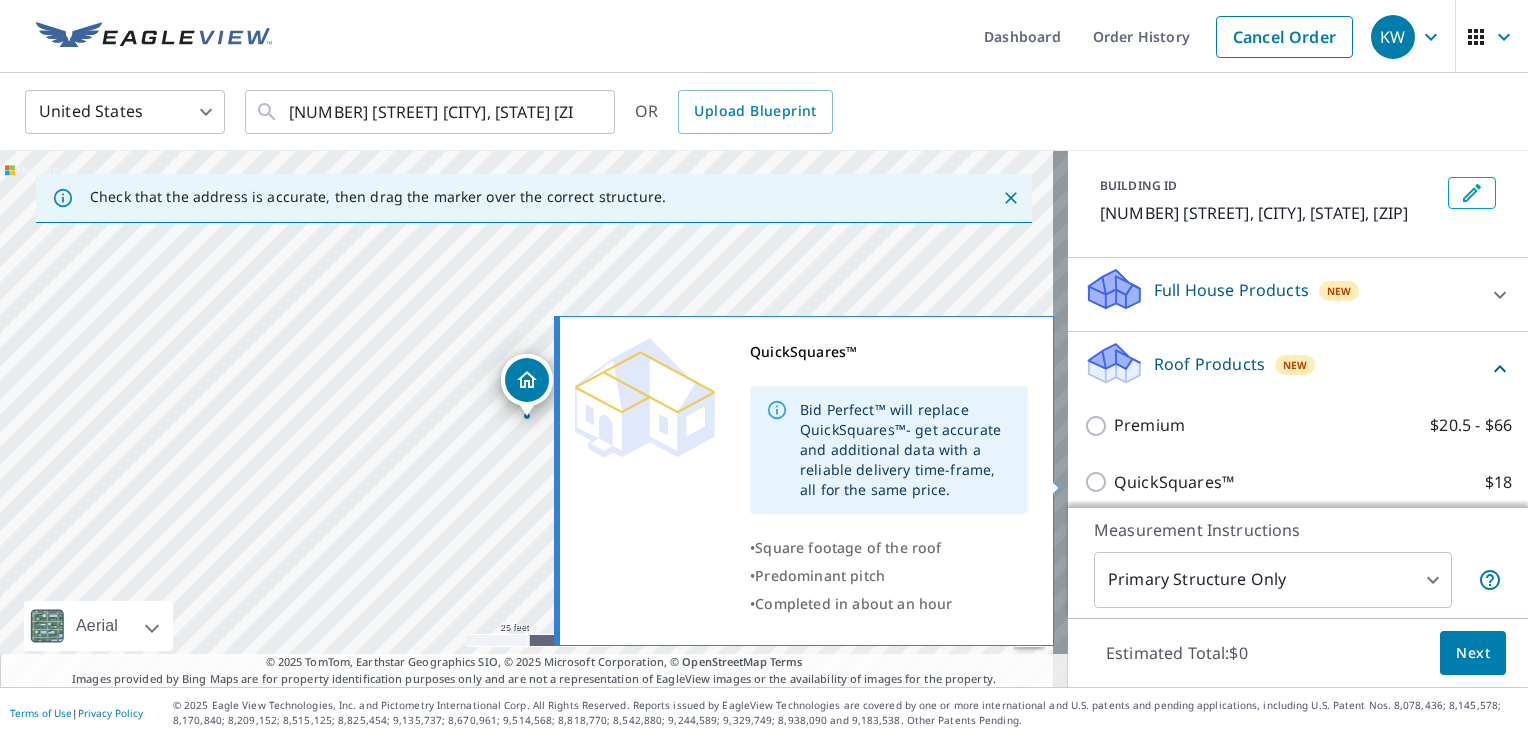 click on "QuickSquares™ $18" at bounding box center (1099, 482) 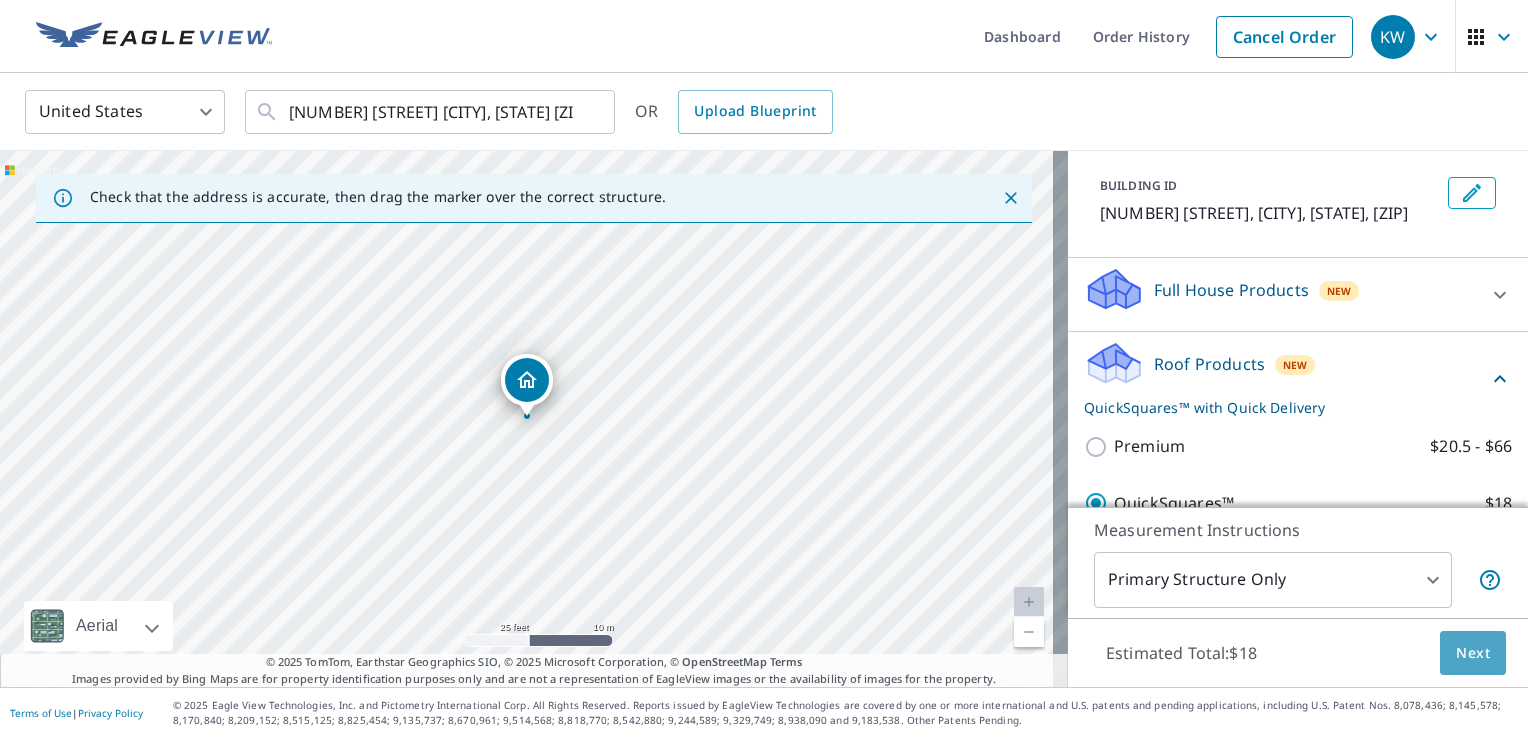 click on "Next" at bounding box center [1473, 653] 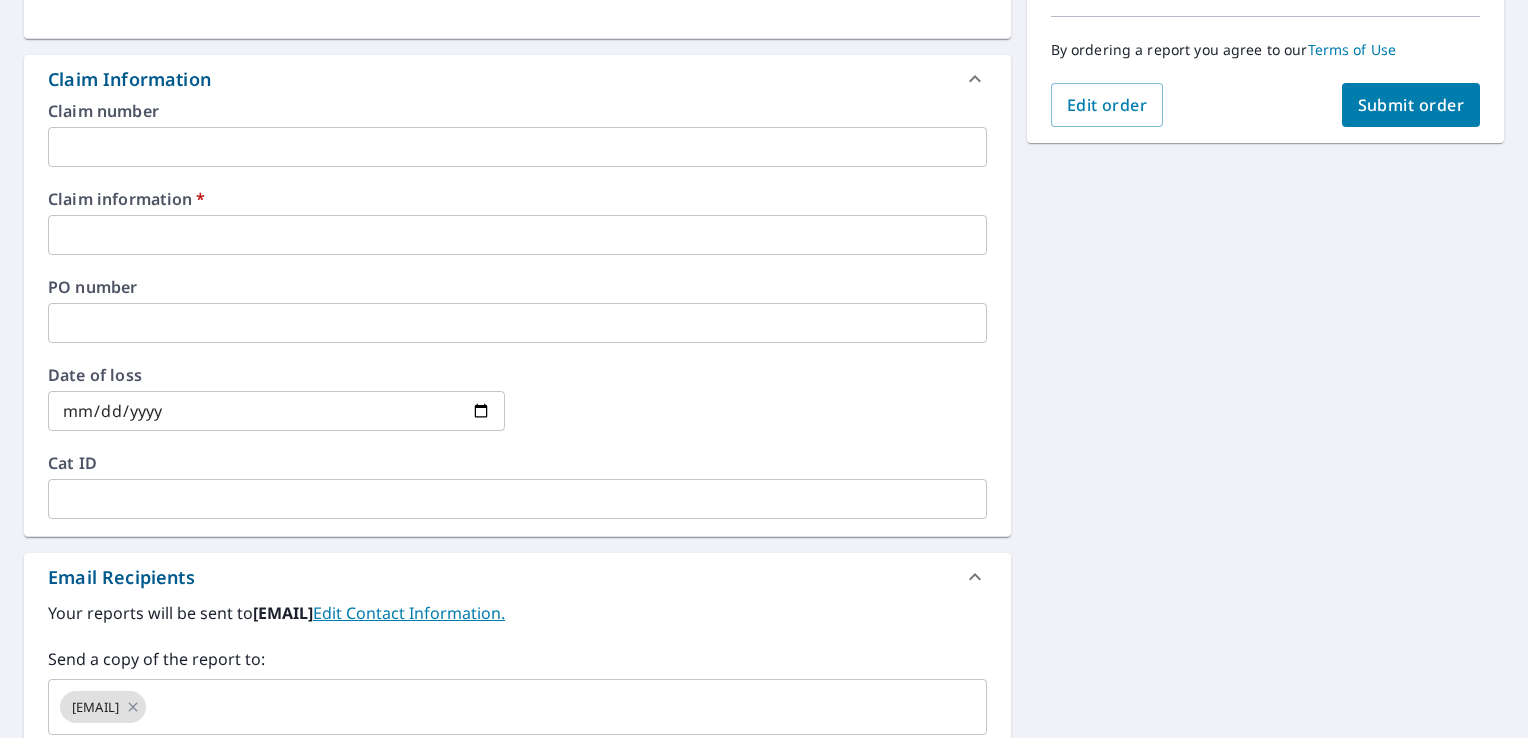 scroll, scrollTop: 500, scrollLeft: 0, axis: vertical 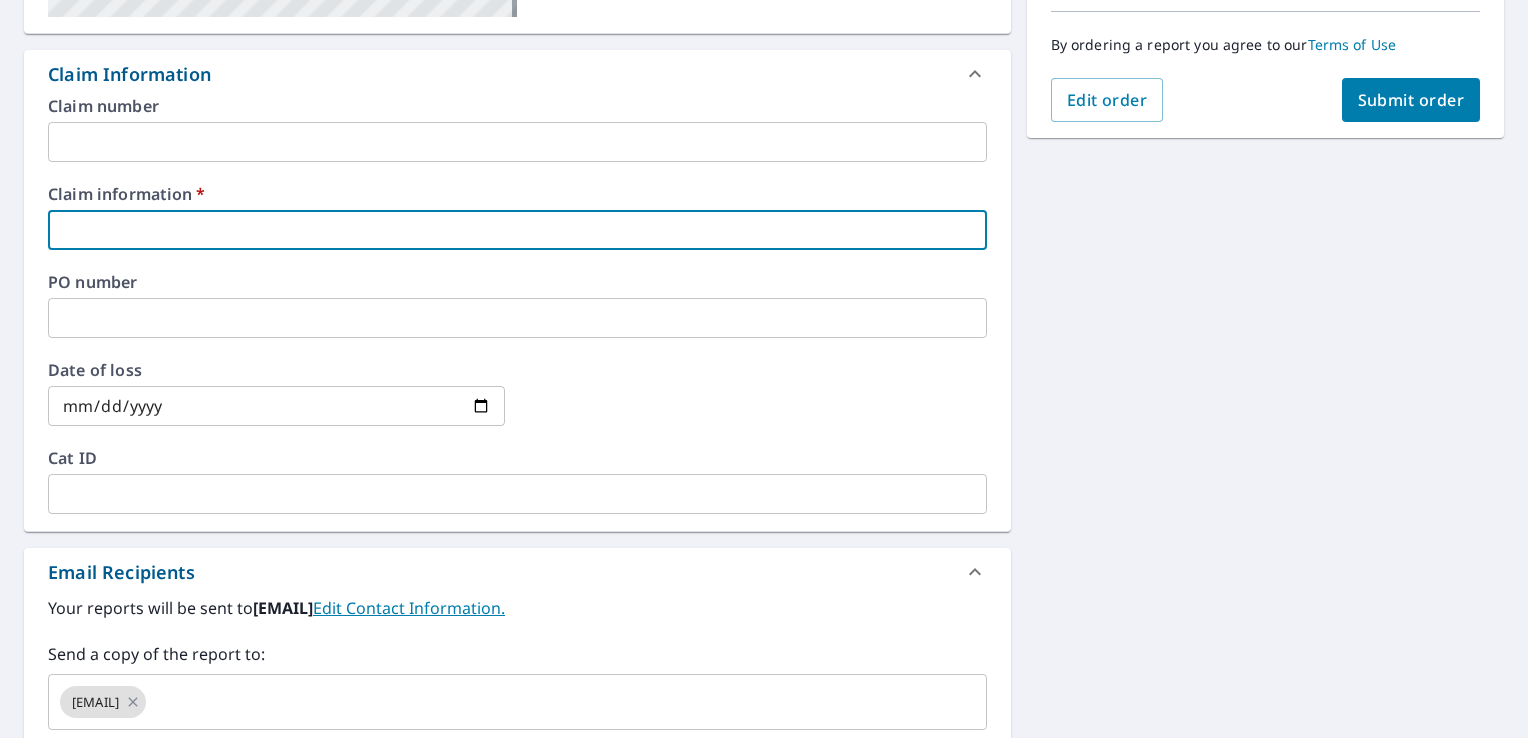 click at bounding box center (517, 230) 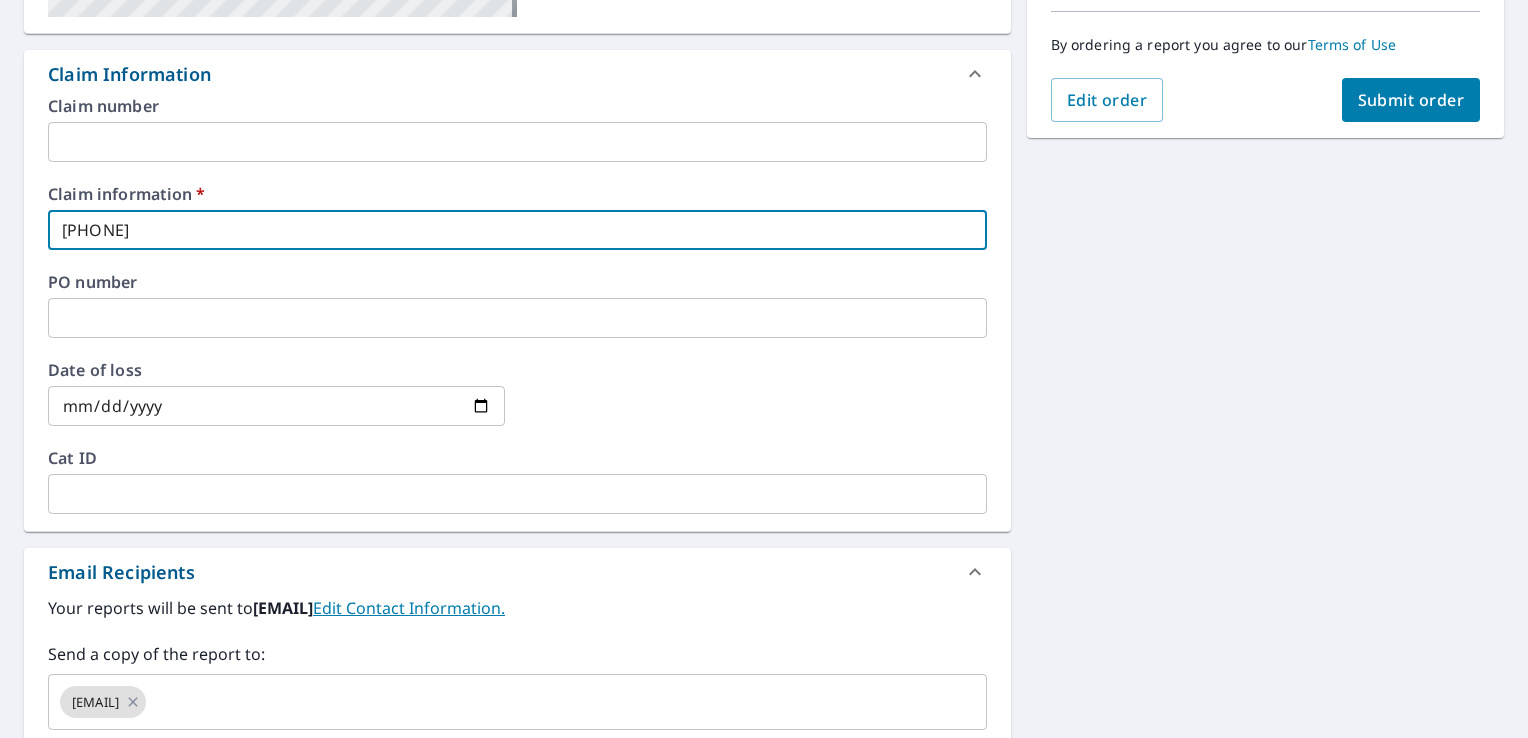 checkbox on "true" 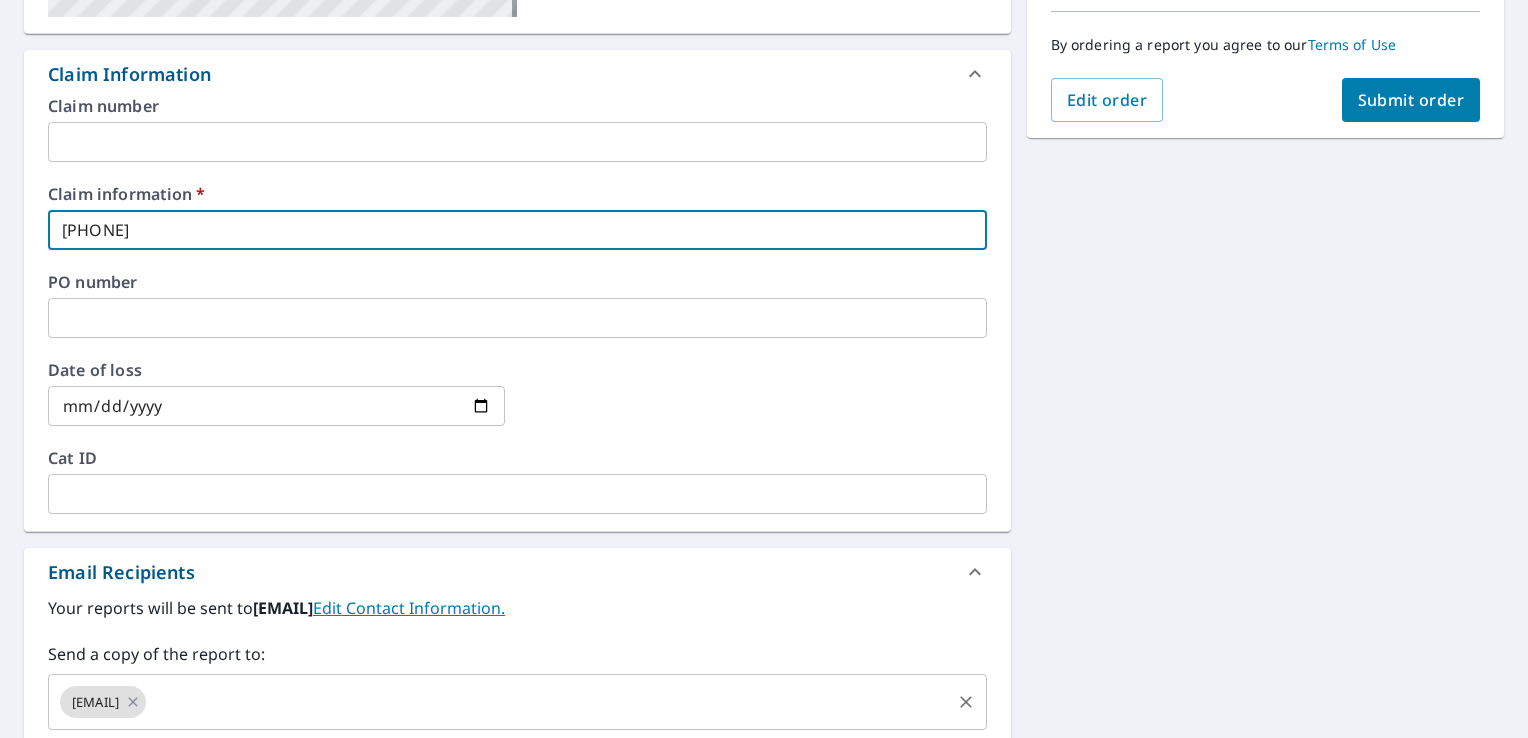 click at bounding box center (548, 702) 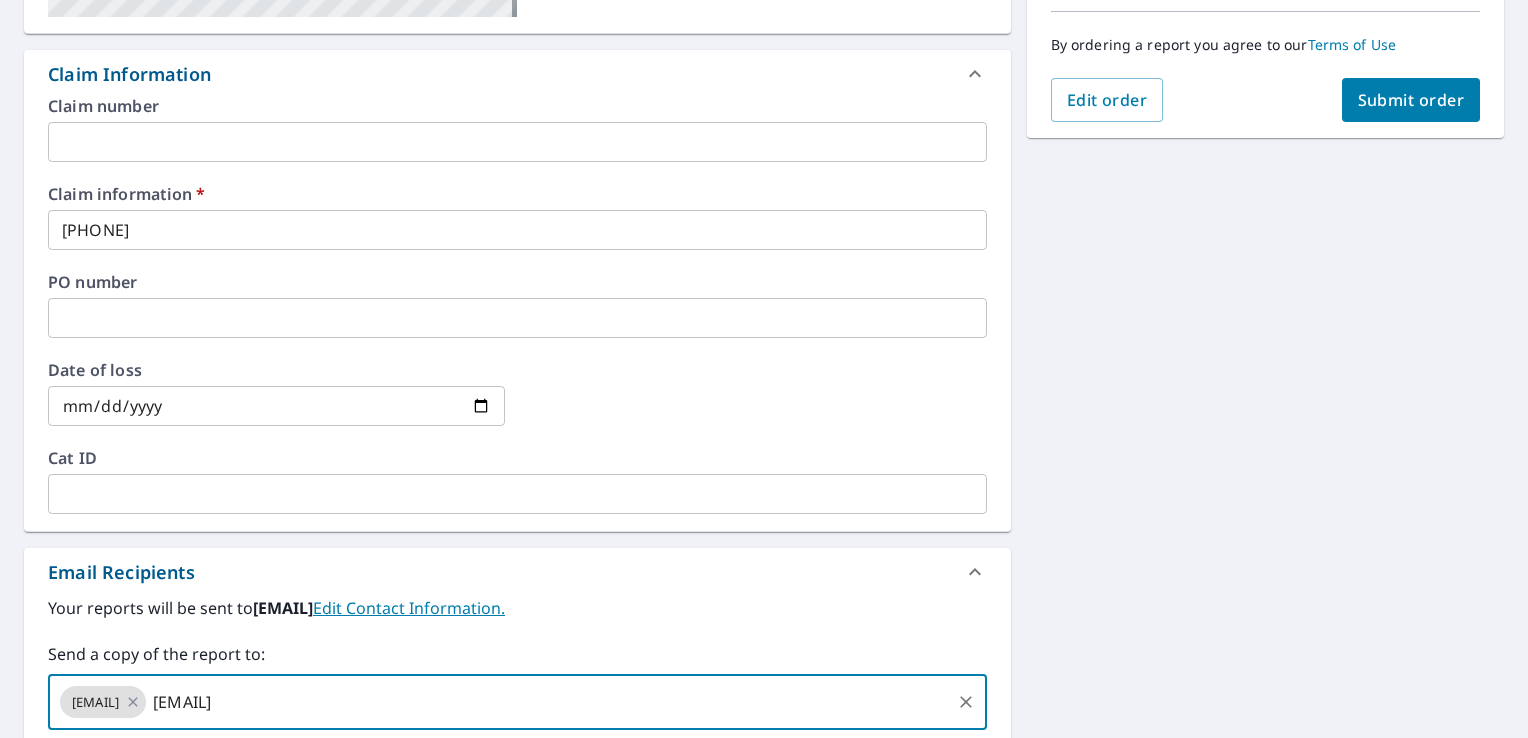 click on "[EMAIL]" at bounding box center (548, 702) 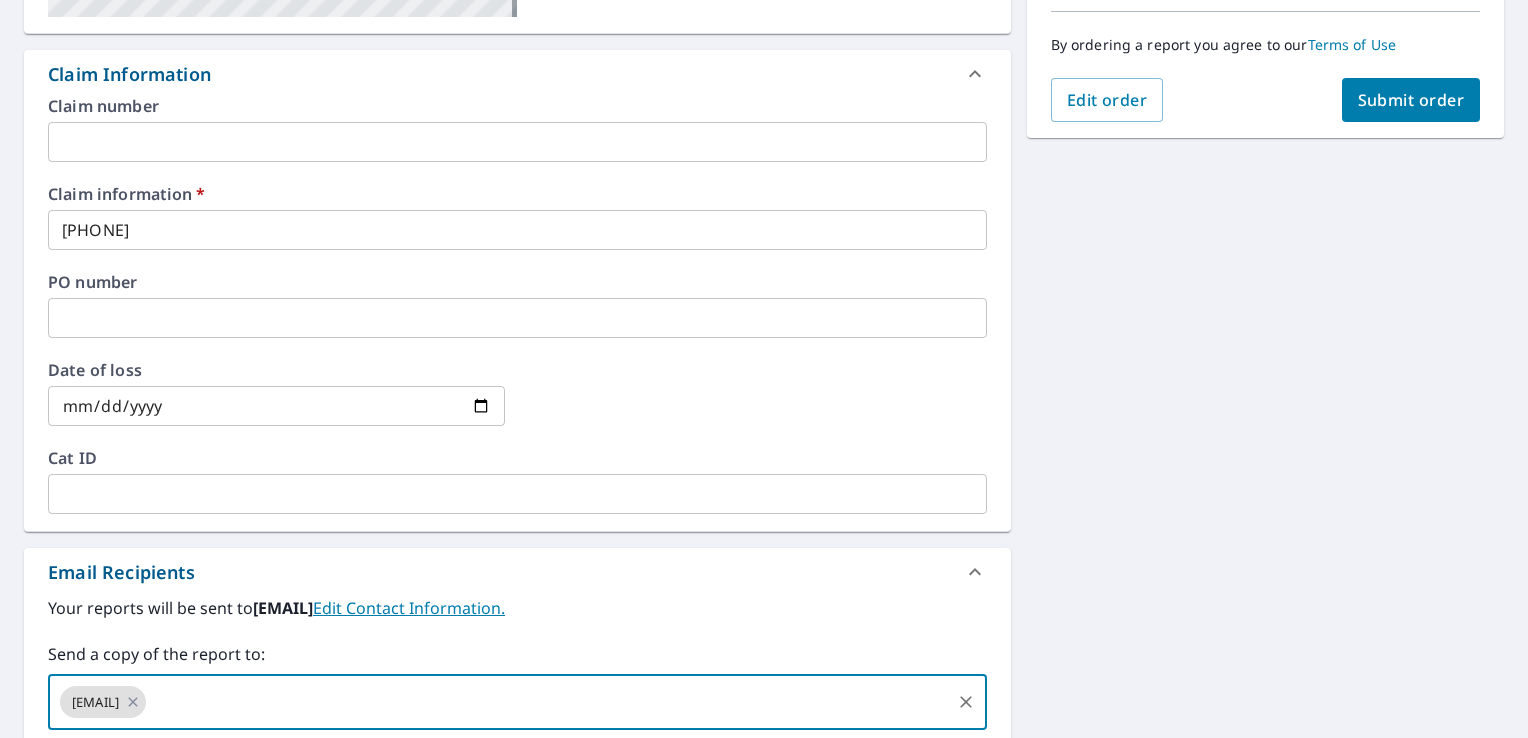 click on "Submit order" at bounding box center (1411, 100) 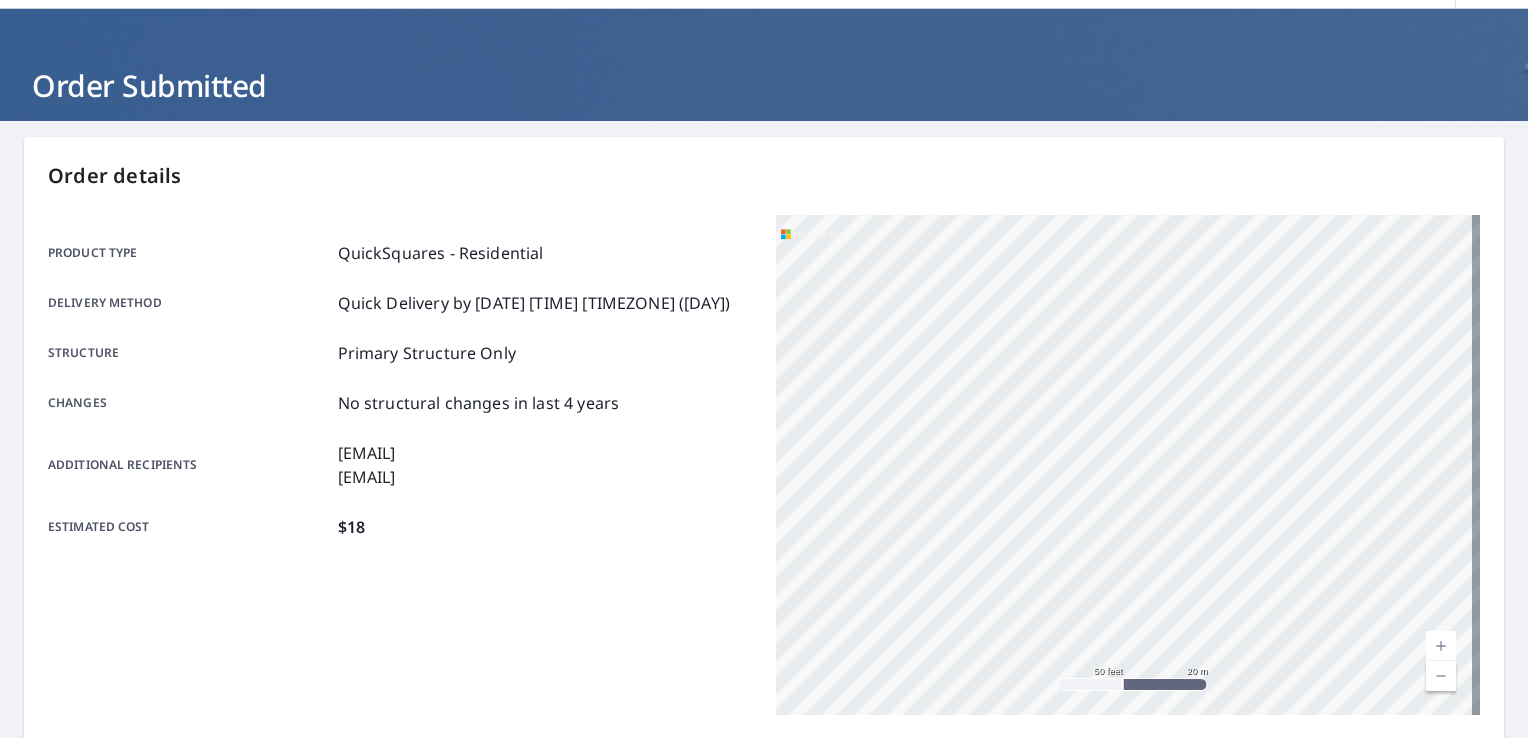scroll, scrollTop: 0, scrollLeft: 0, axis: both 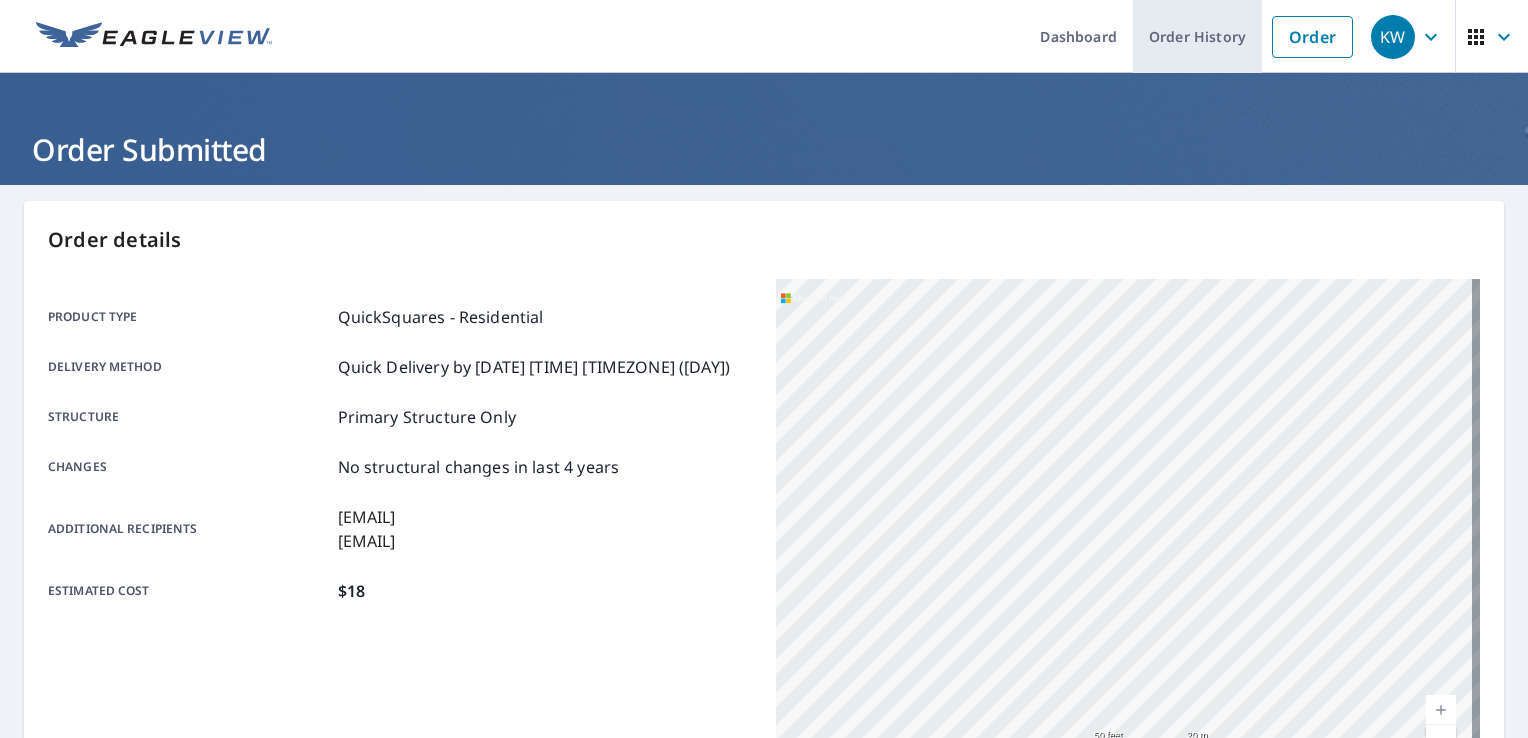 click on "Order History" at bounding box center (1197, 36) 